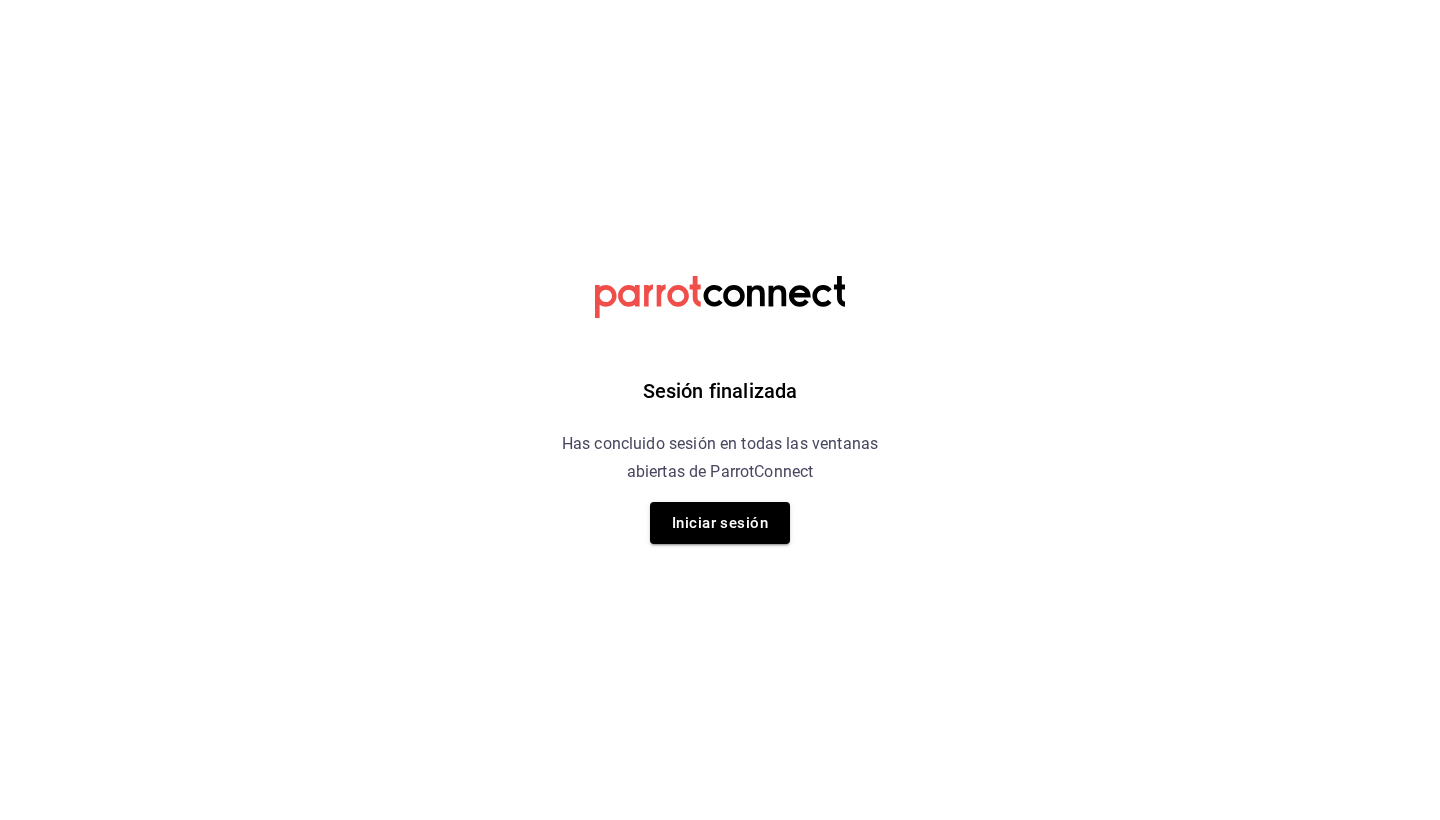 scroll, scrollTop: 0, scrollLeft: 0, axis: both 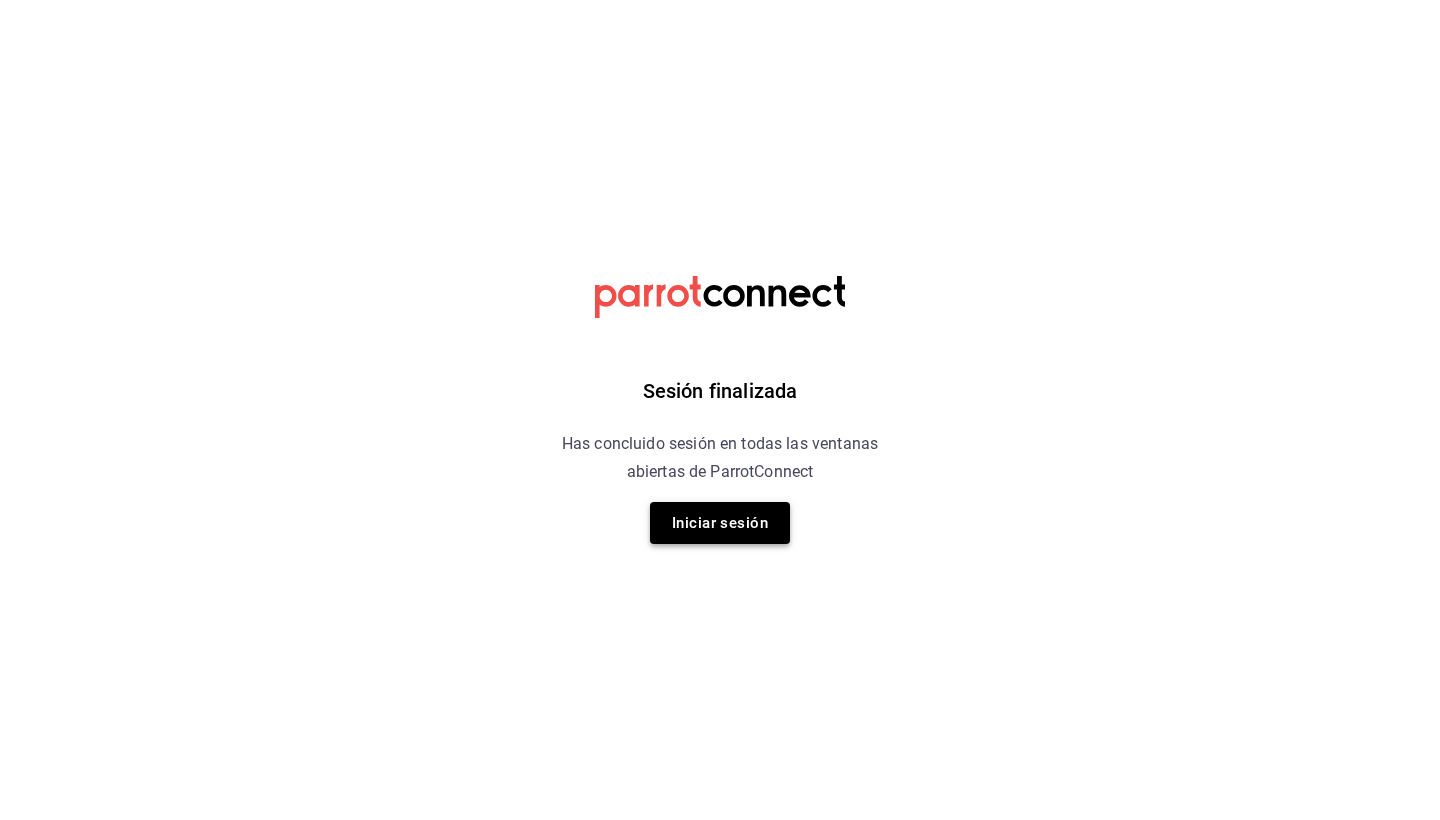 click on "Iniciar sesión" at bounding box center [720, 523] 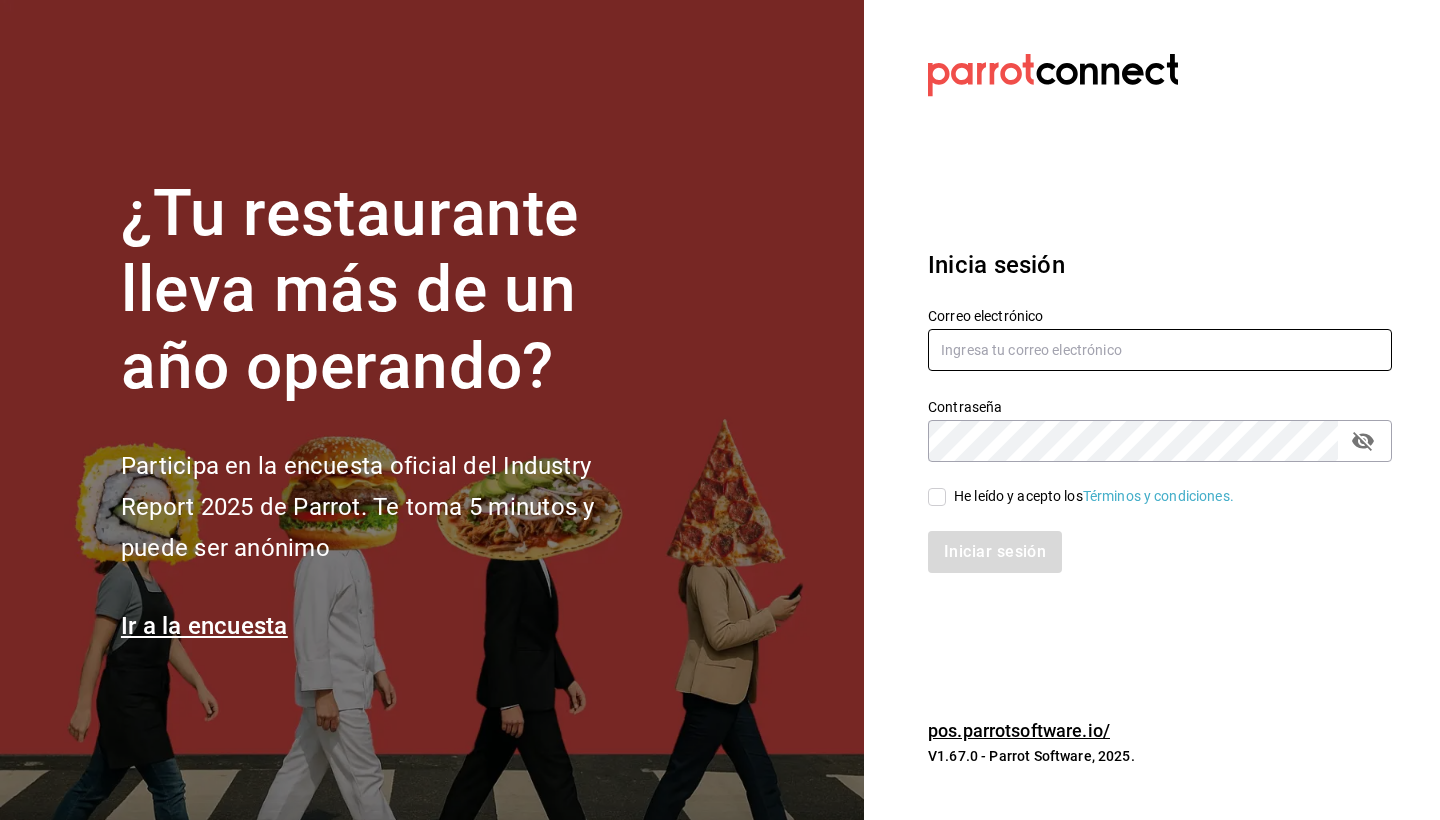 type on "[EMAIL]" 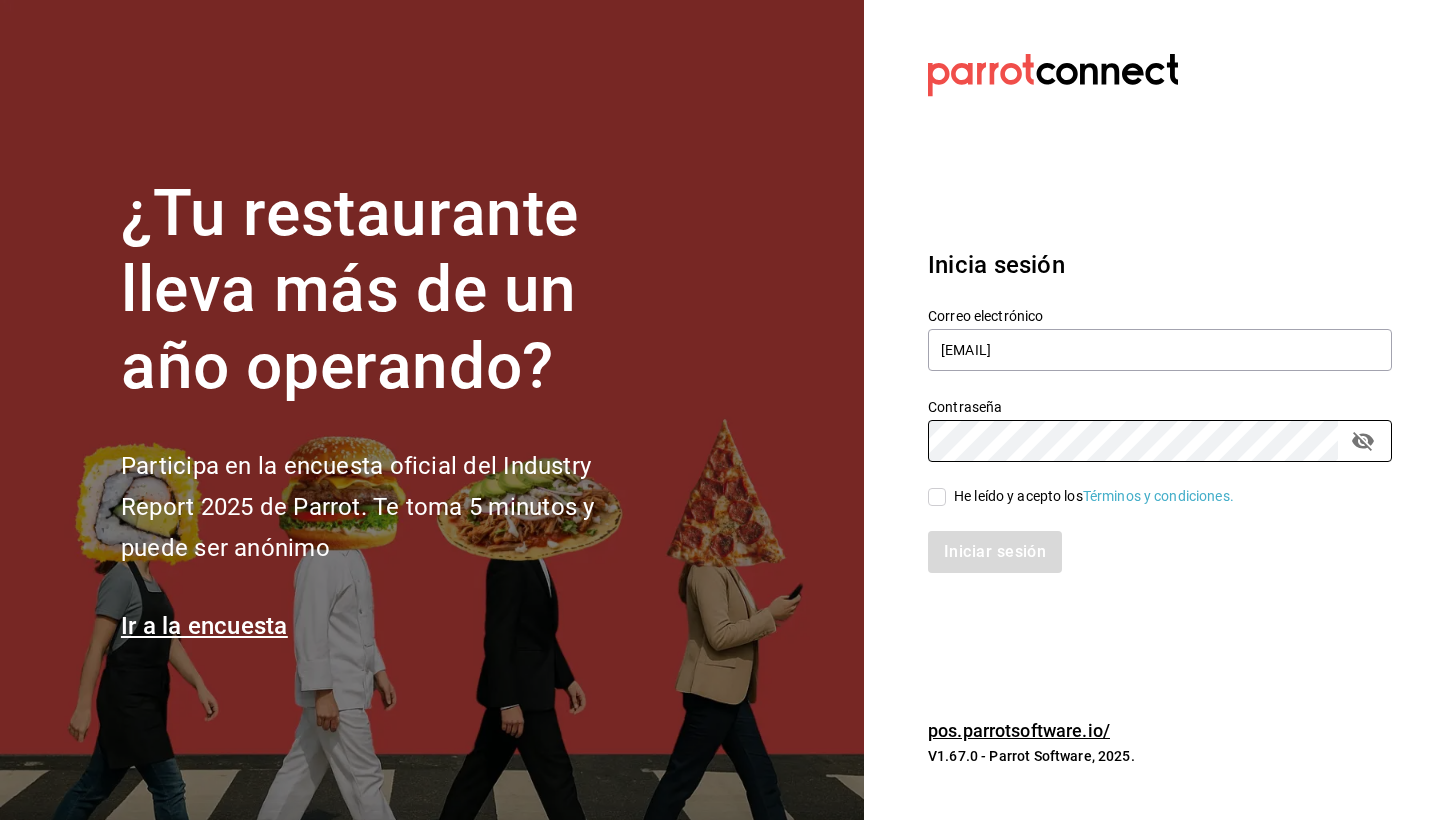 click on "He leído y acepto los  Términos y condiciones." at bounding box center [937, 497] 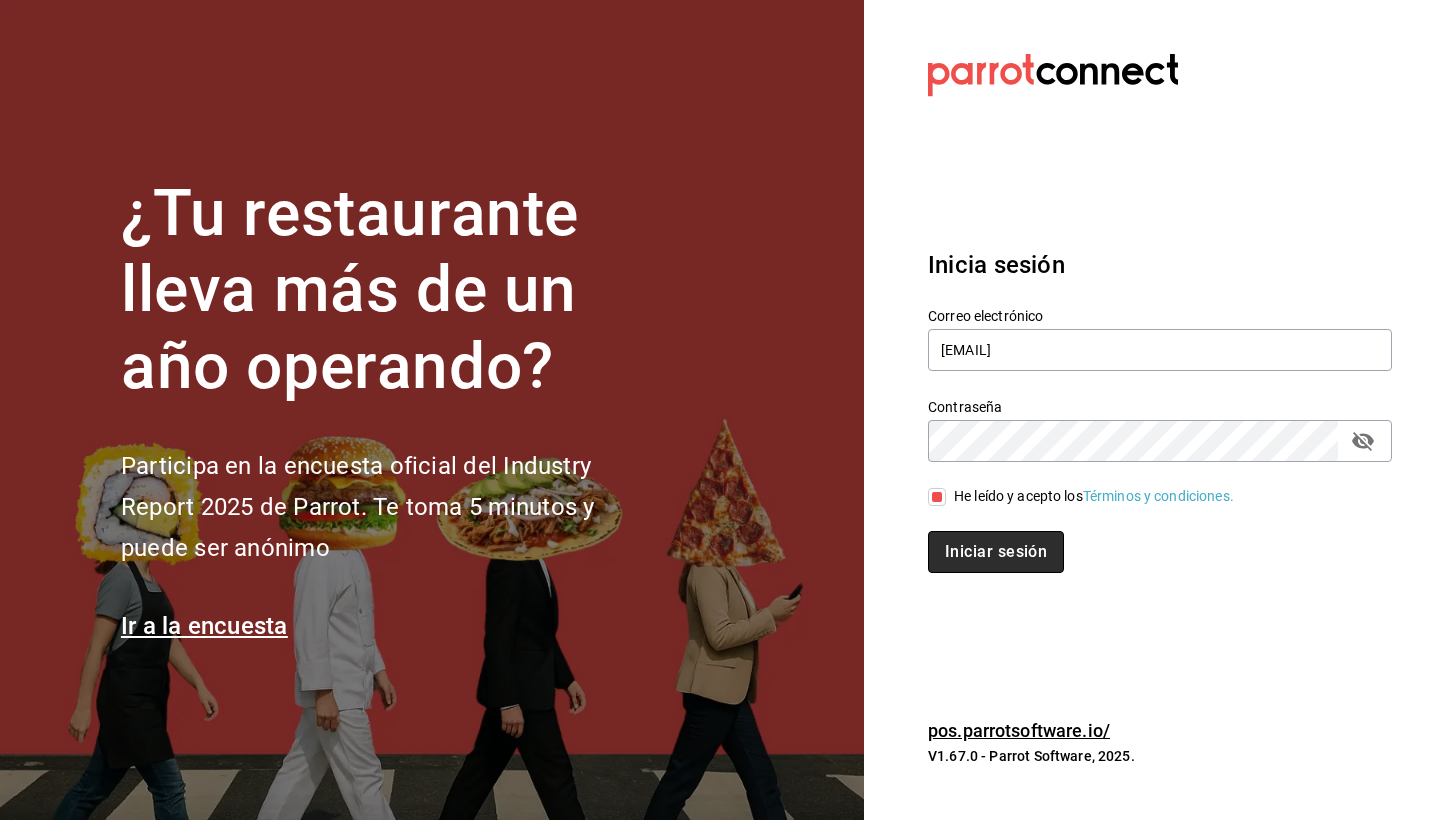 click on "Iniciar sesión" at bounding box center (996, 552) 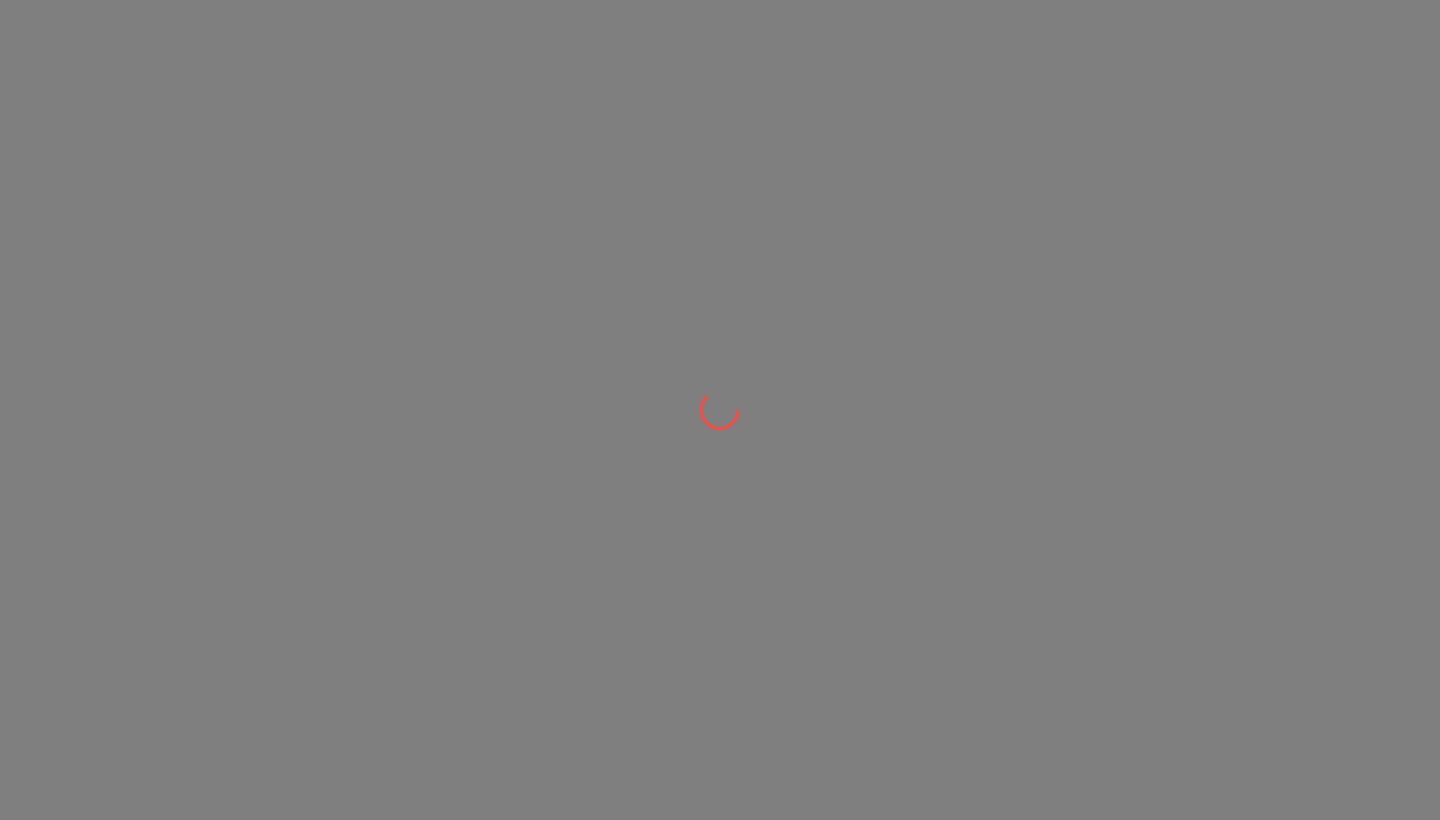 scroll, scrollTop: 0, scrollLeft: 0, axis: both 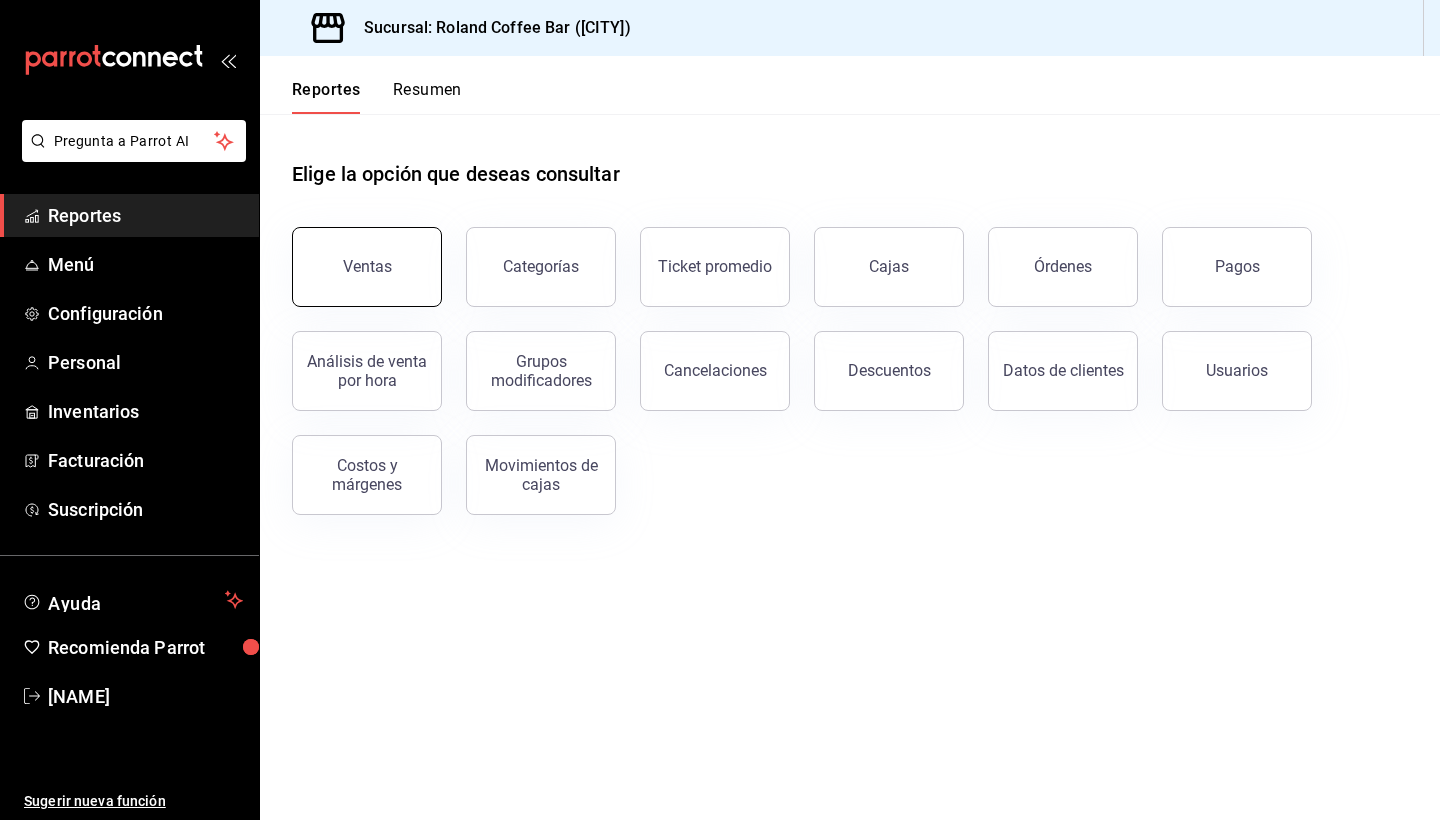click on "Ventas" at bounding box center (367, 267) 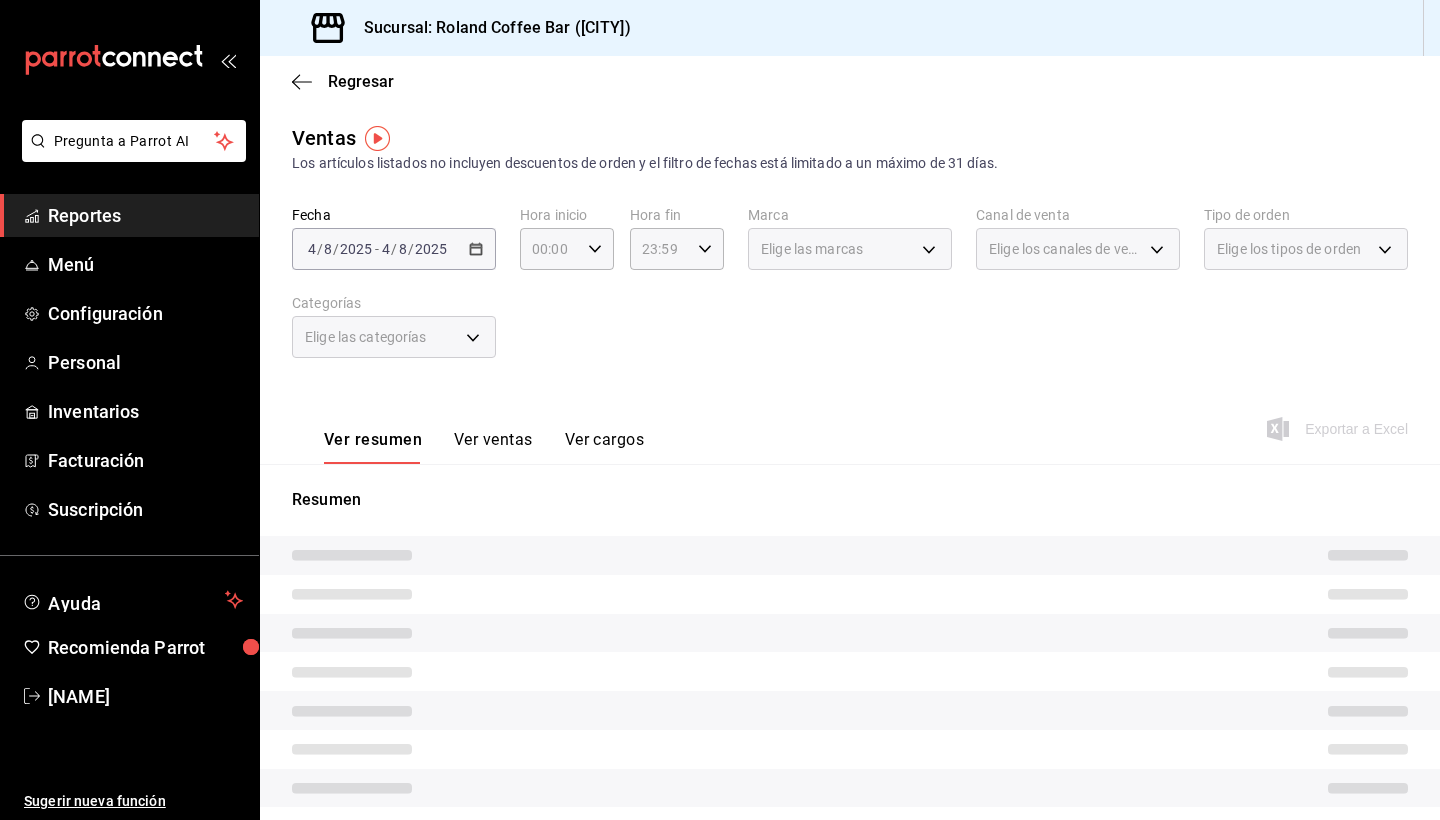 click on "Reportes" at bounding box center (145, 215) 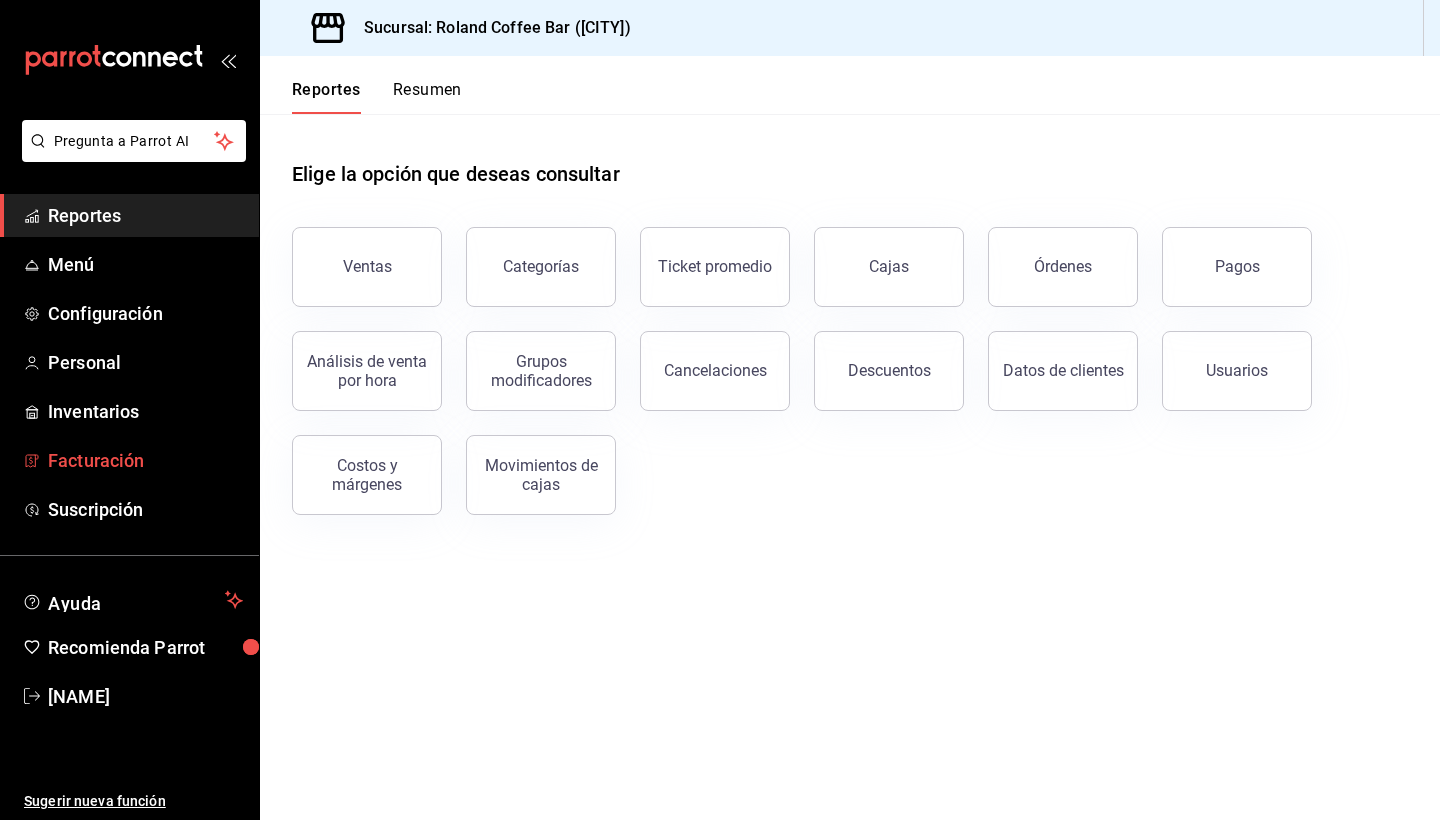 click on "Facturación" at bounding box center [145, 460] 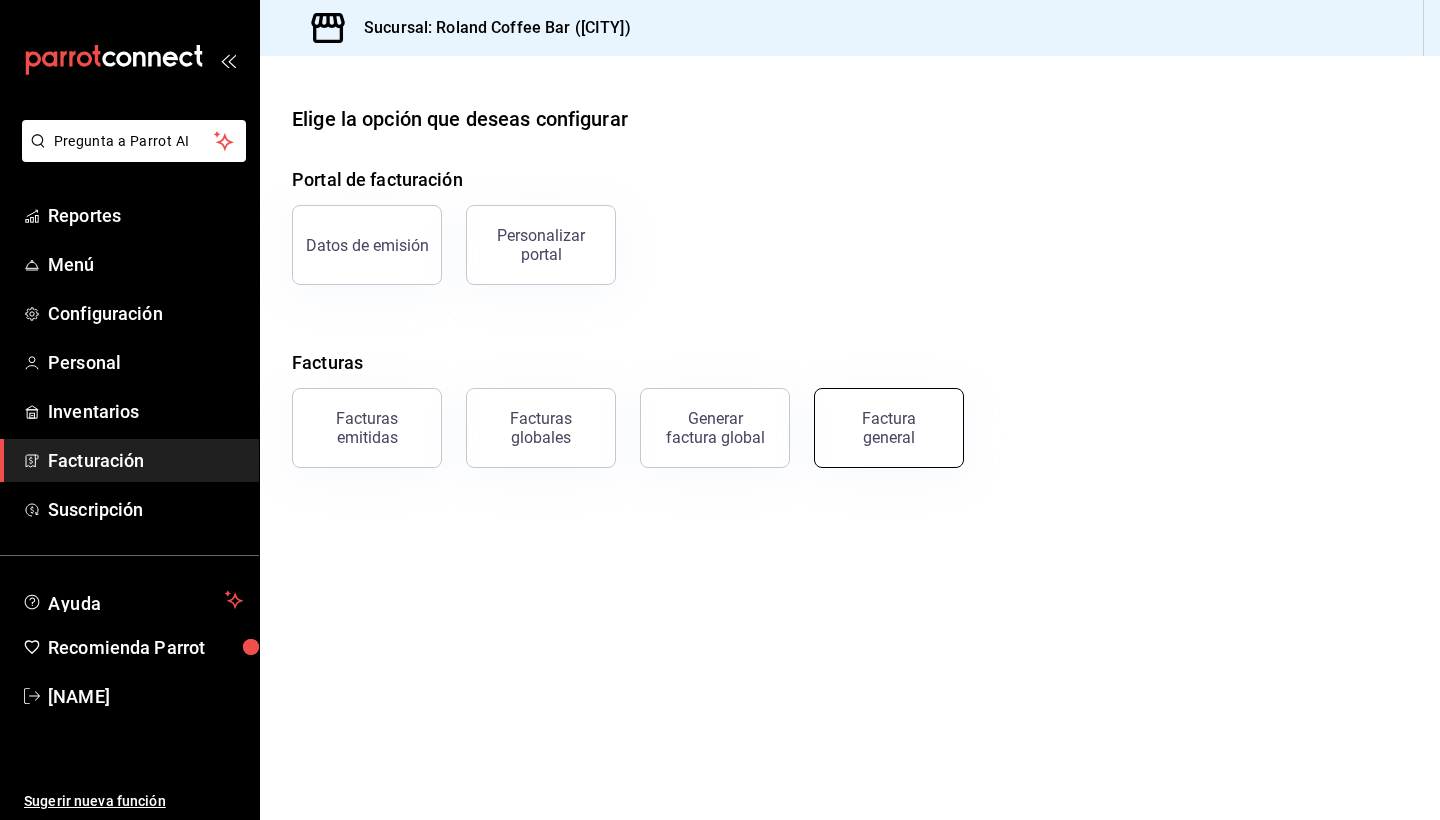 click on "Factura general" at bounding box center (889, 428) 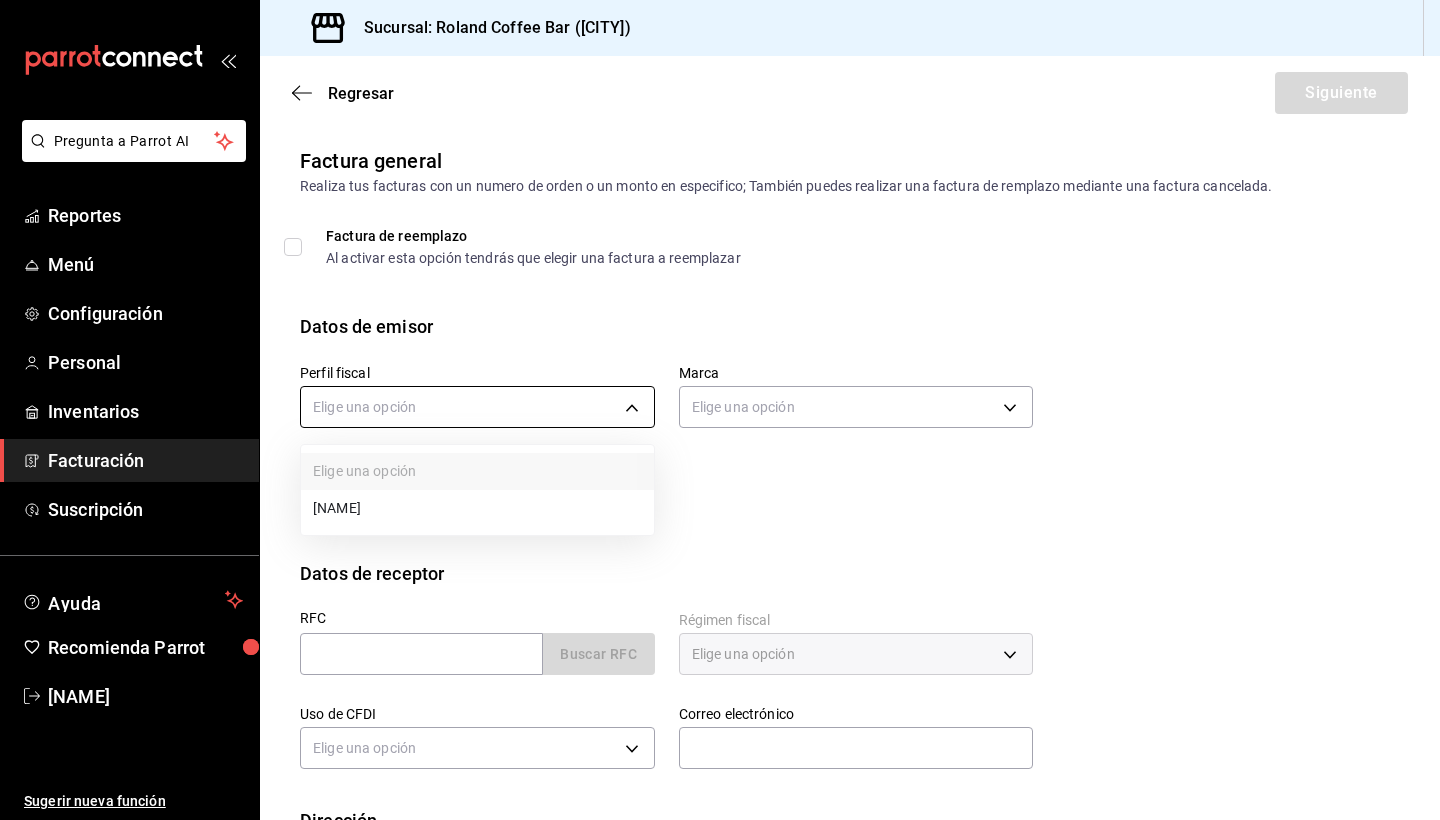 click on "Recomienda Parrot   [NAME]   Sugerir nueva función   Sucursal: Roland Coffee Bar ([CITY]) Regresar Siguiente Factura general Realiza tus facturas con un numero de orden o un monto en especifico; También puedes realizar una factura de remplazo mediante una factura cancelada. Factura de reemplazo Al activar esta opción tendrás que elegir una factura a reemplazar Datos de emisor Perfil fiscal Elige una opción Marca Elige una opción Tipo de comprobante Ingreso I Datos de receptor RFC Buscar RFC Régimen fiscal Elige una opción Uso de CFDI Elige una opción Correo electrónico Dirección Calle # exterior # interior Código postal Estado ​ Municipio ​ Colonia ​ GANA 1 MES GRATIS EN TU SUSCRIPCIÓN AQUÍ Recomienda Parrot   [NAME]   Sugerir nueva función" at bounding box center (720, 410) 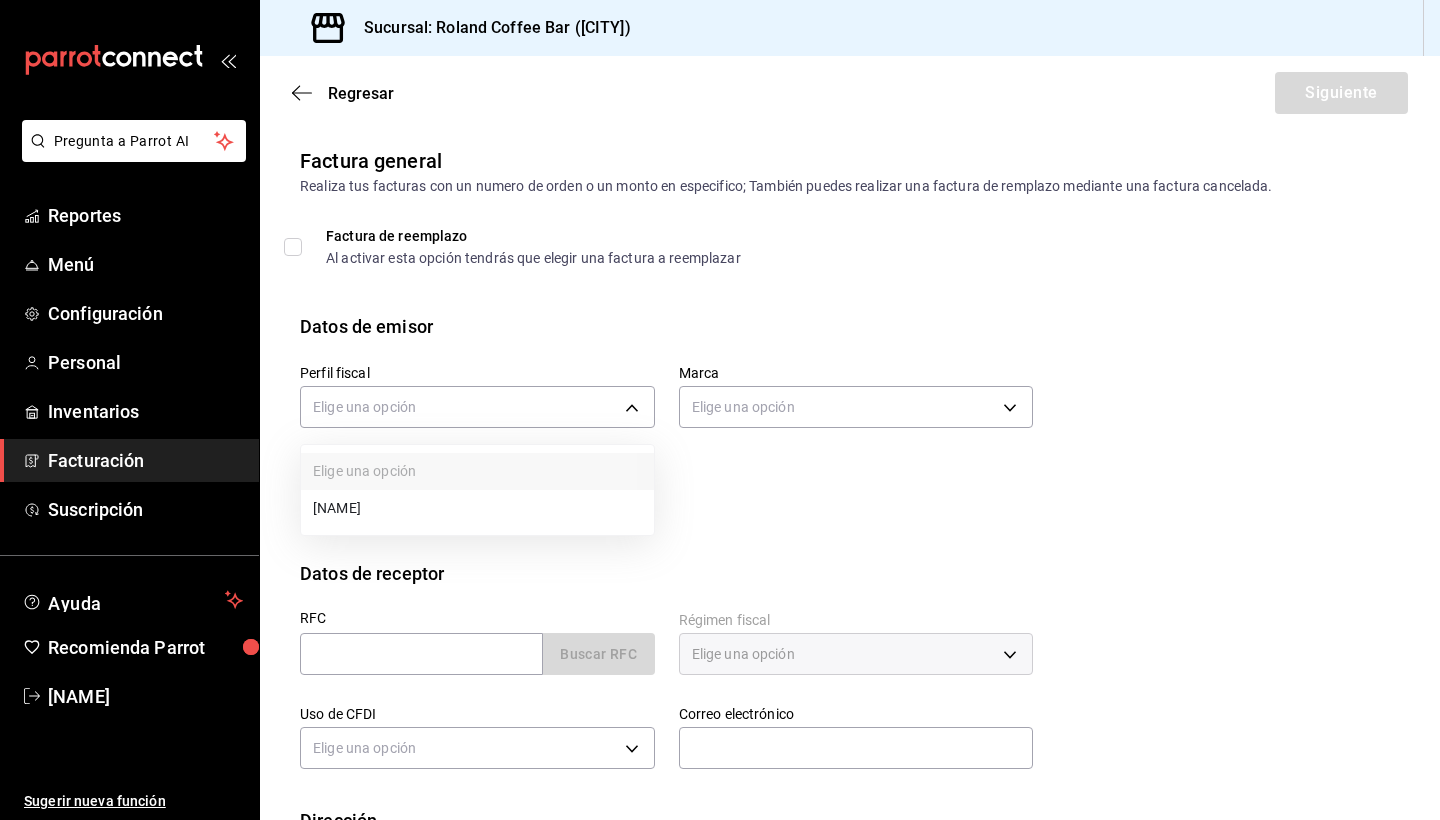 click on "[NAME]" at bounding box center (477, 508) 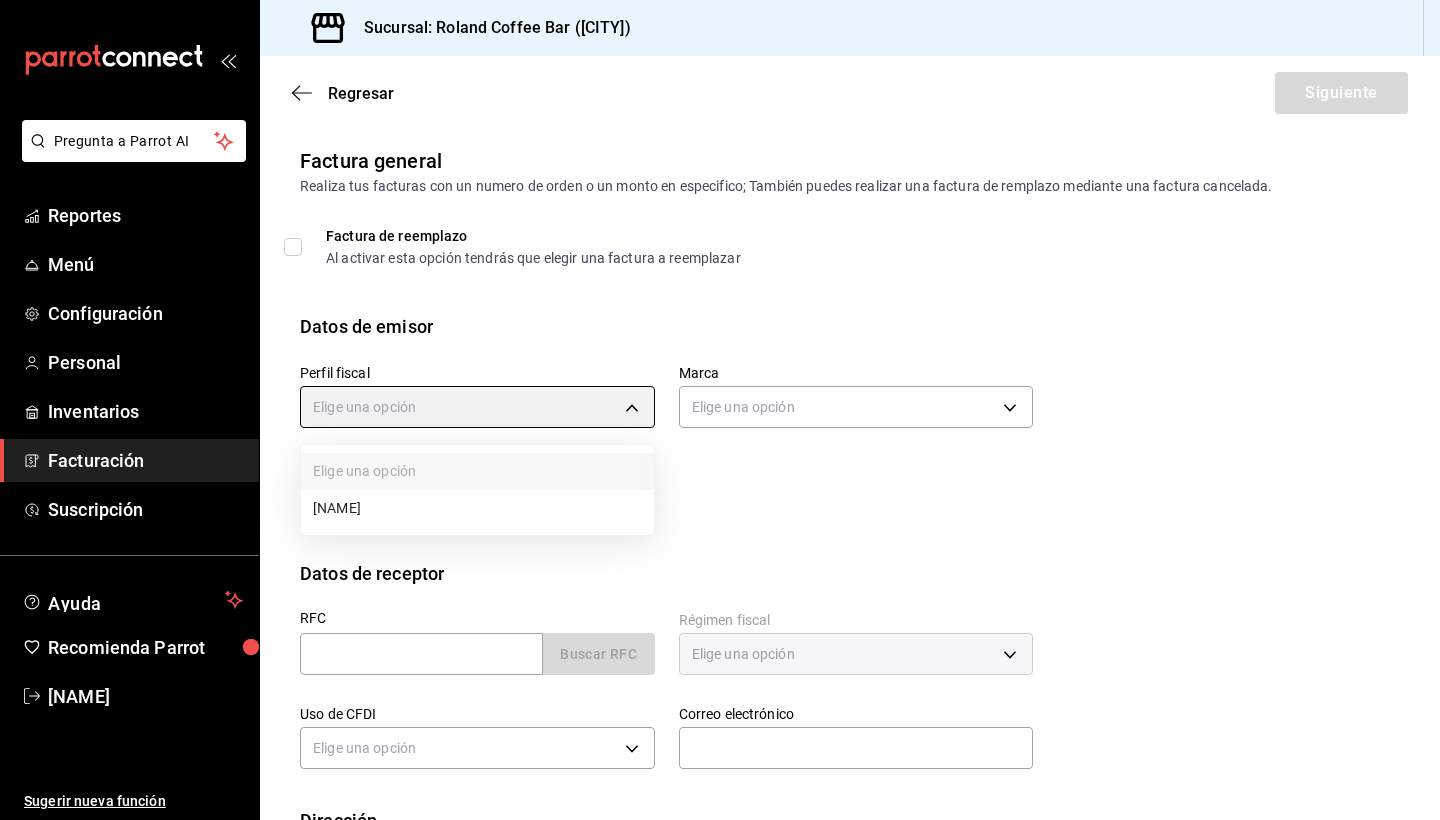 type on "[UUID]" 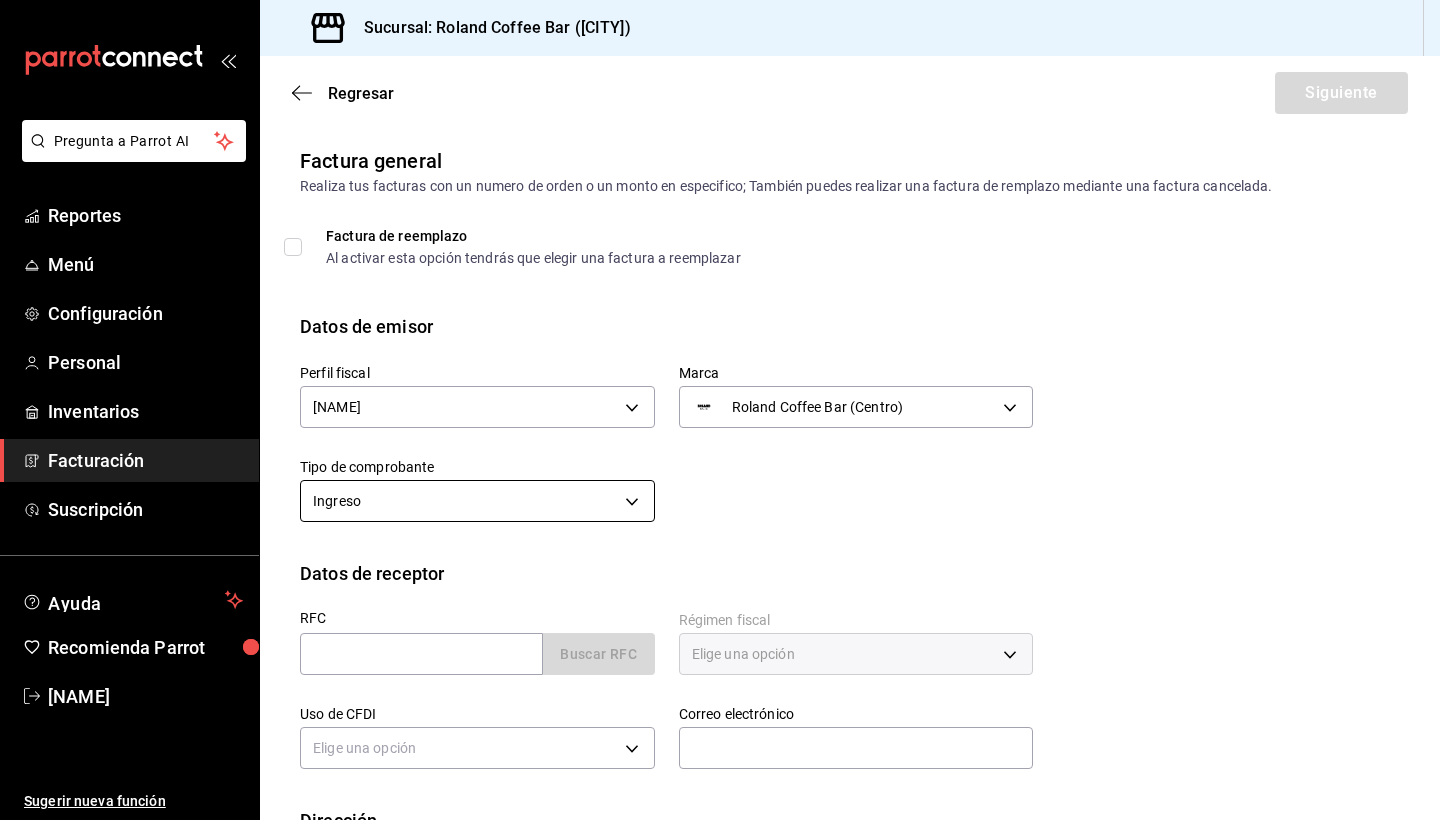 click on "Recomienda Parrot   [NAME]   Sugerir nueva función   Sucursal: Roland Coffee Bar ([CITY]) Regresar Siguiente Factura general Realiza tus facturas con un numero de orden o un monto en especifico; También puedes realizar una factura de reemplazo mediante una factura cancelada. Factura de reemplazo Al activar esta opción tendrás que elegir una factura a reemplazar Datos de emisor Perfil fiscal [NAME] [UUID] Marca Roland Coffee Bar (Centro) [UUID] Tipo de comprobante Ingreso I Datos de receptor RFC Buscar RFC Régimen fiscal Elige una opción Uso de CFDI Elige una opción Correo electrónico Dirección Calle # exterior # interior Código postal Estado ​ Municipio ​ Colonia ​ GANA 1 MES GRATIS EN TU SUSCRIPCIÓN AQUÍ Recomienda Parrot   [NAME]   Sugerir nueva función" at bounding box center [720, 410] 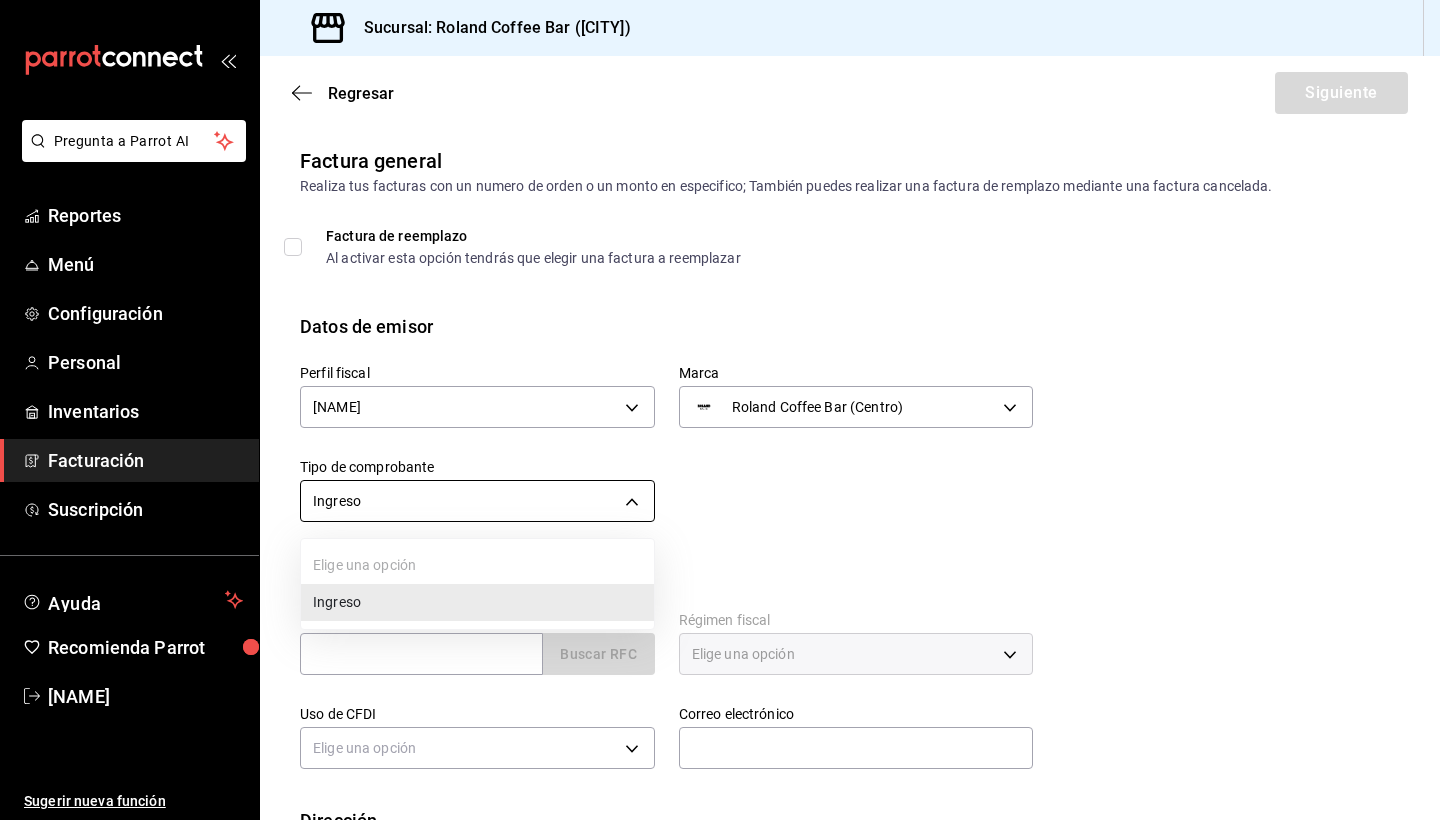 click at bounding box center [720, 410] 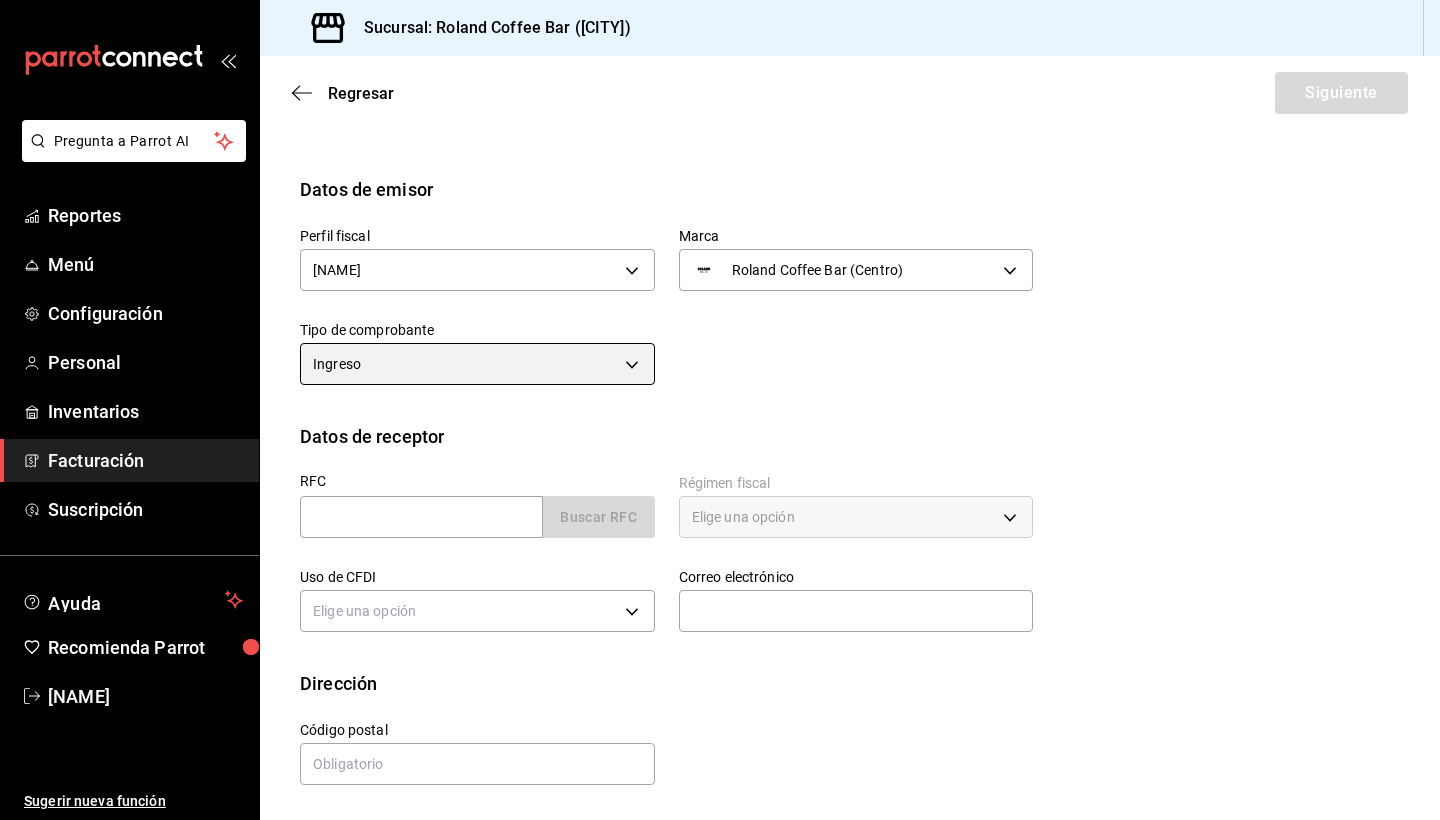 scroll, scrollTop: 137, scrollLeft: 0, axis: vertical 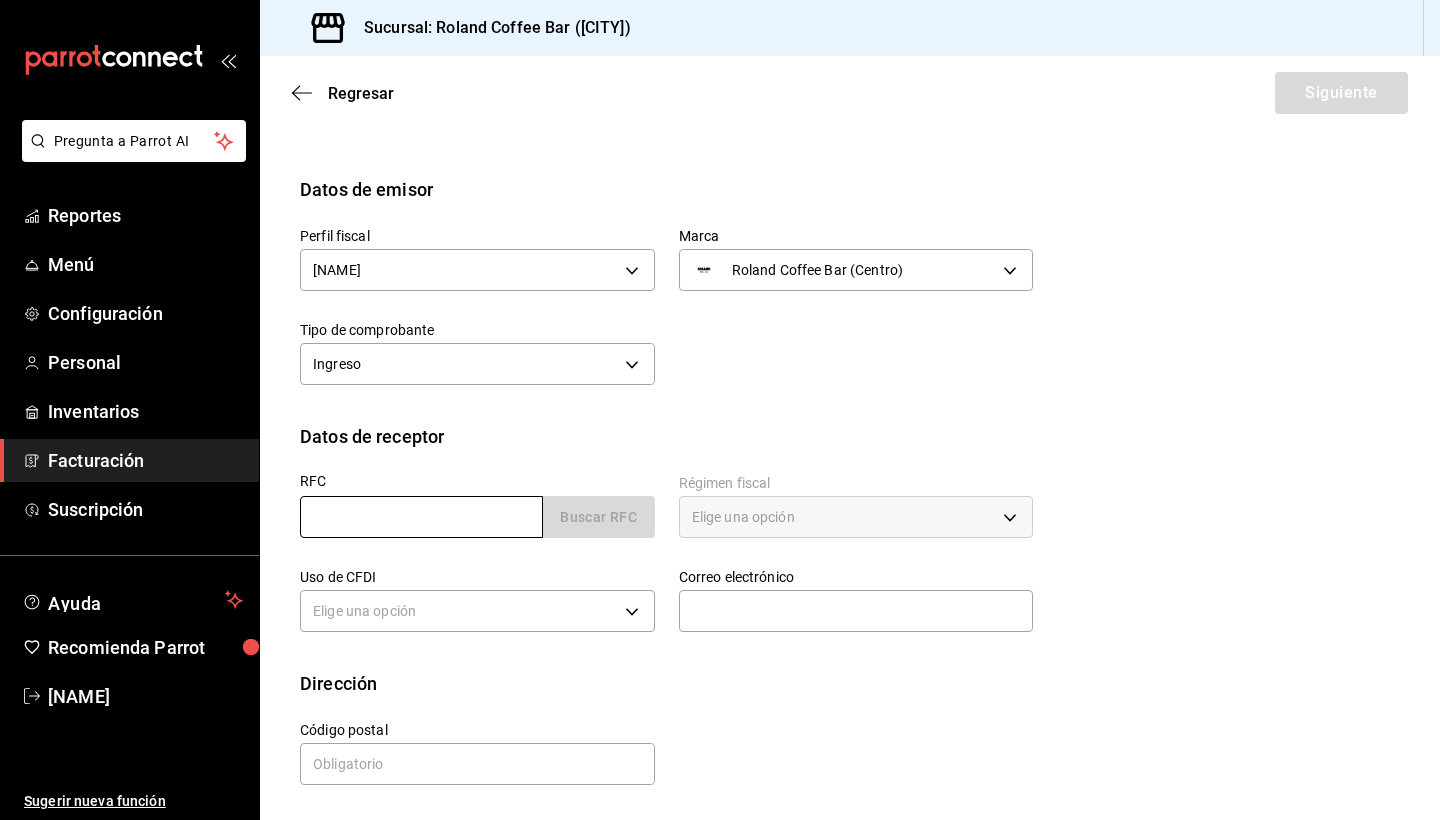 click at bounding box center [421, 517] 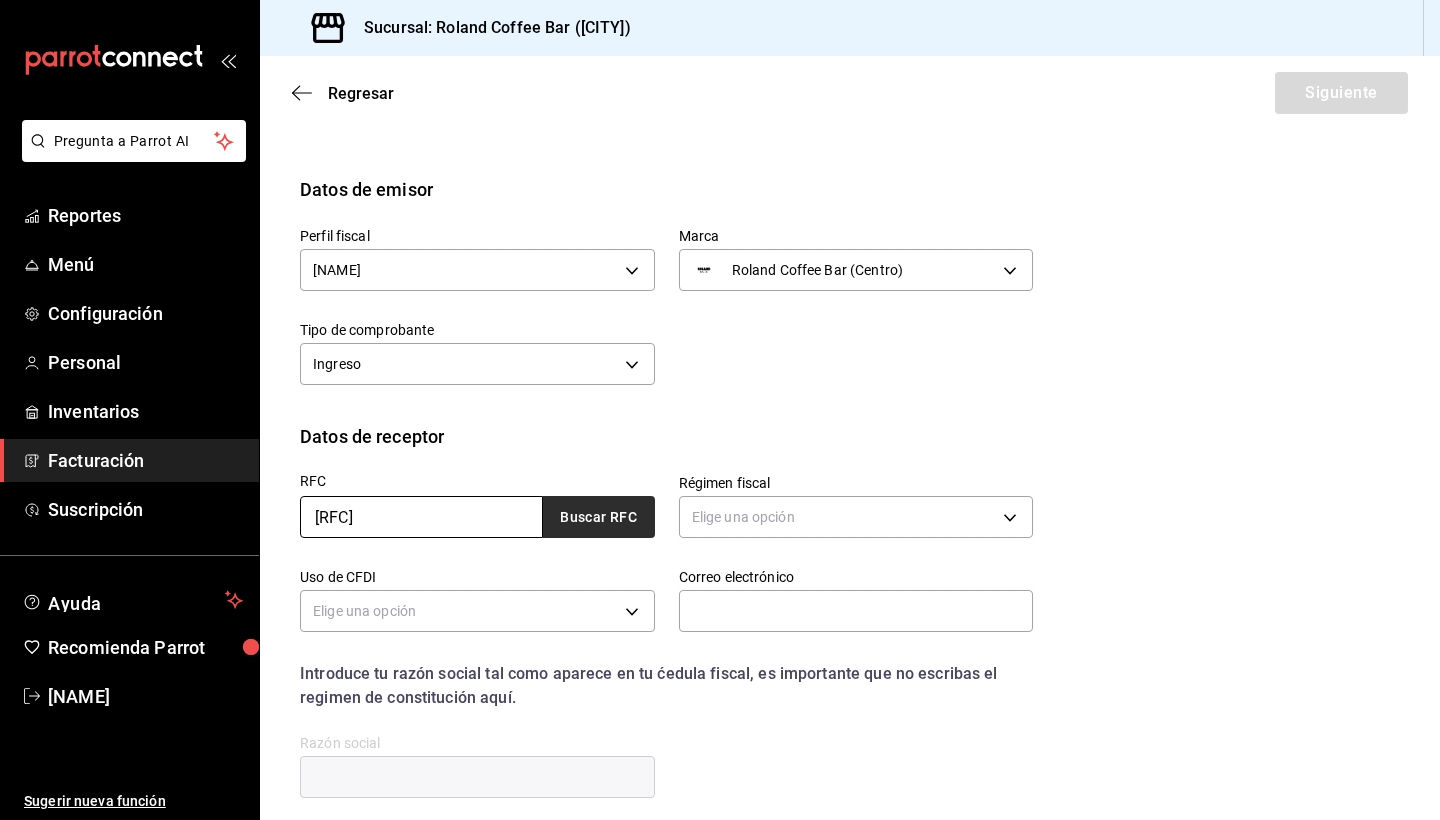 type on "[RFC]" 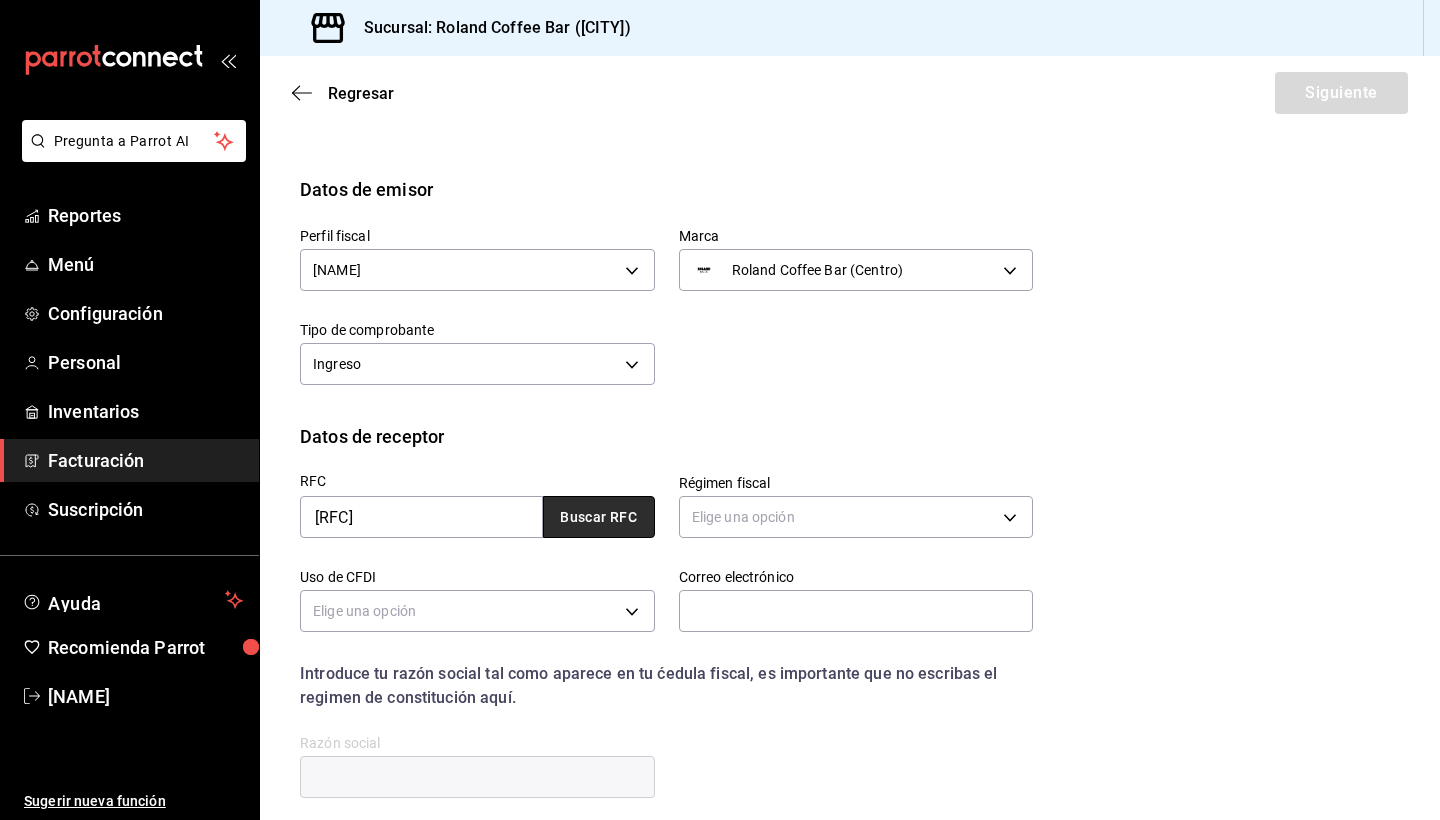 click on "Buscar RFC" at bounding box center (599, 517) 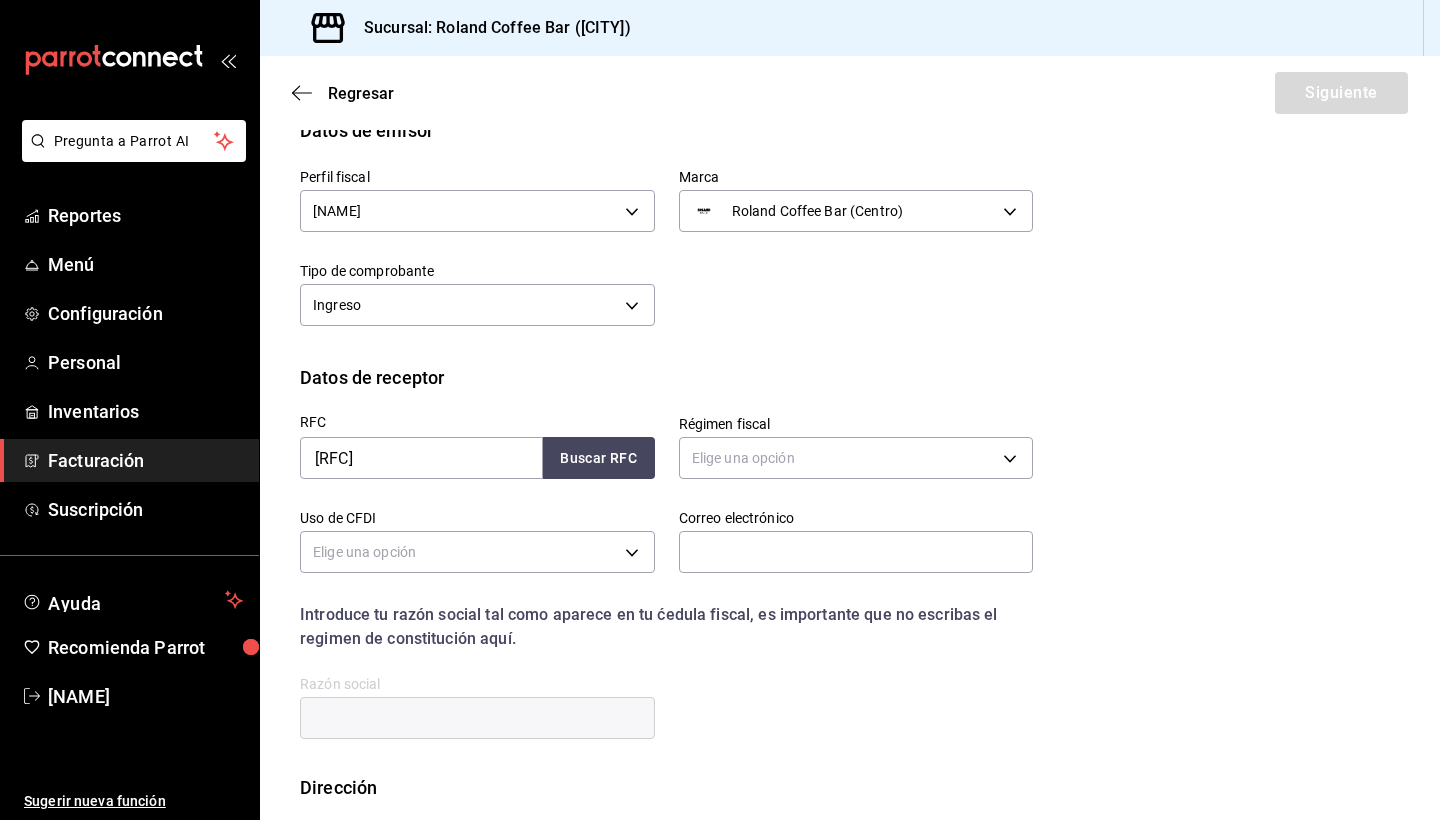 scroll, scrollTop: 236, scrollLeft: 0, axis: vertical 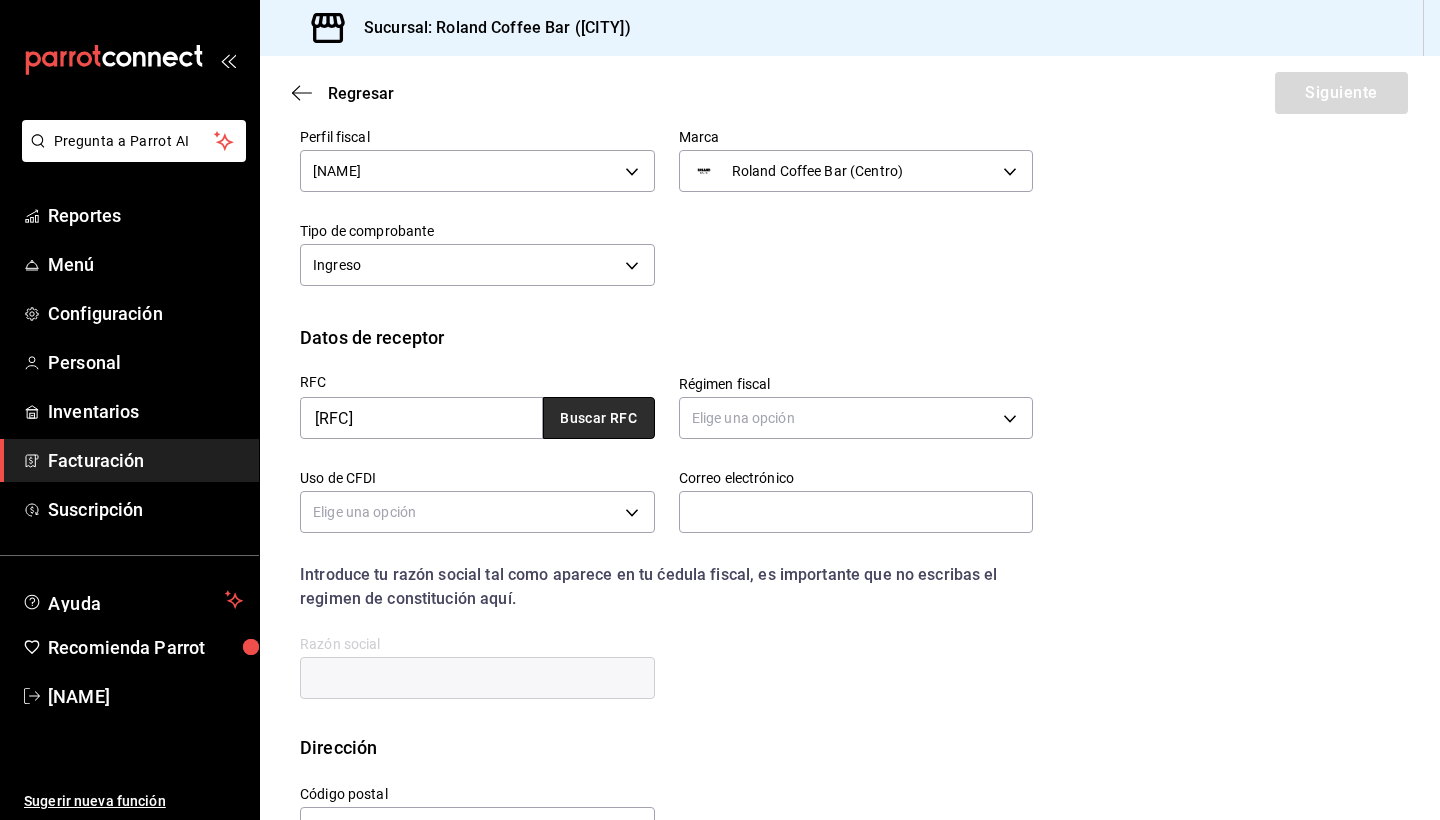 click on "Buscar RFC" at bounding box center (599, 418) 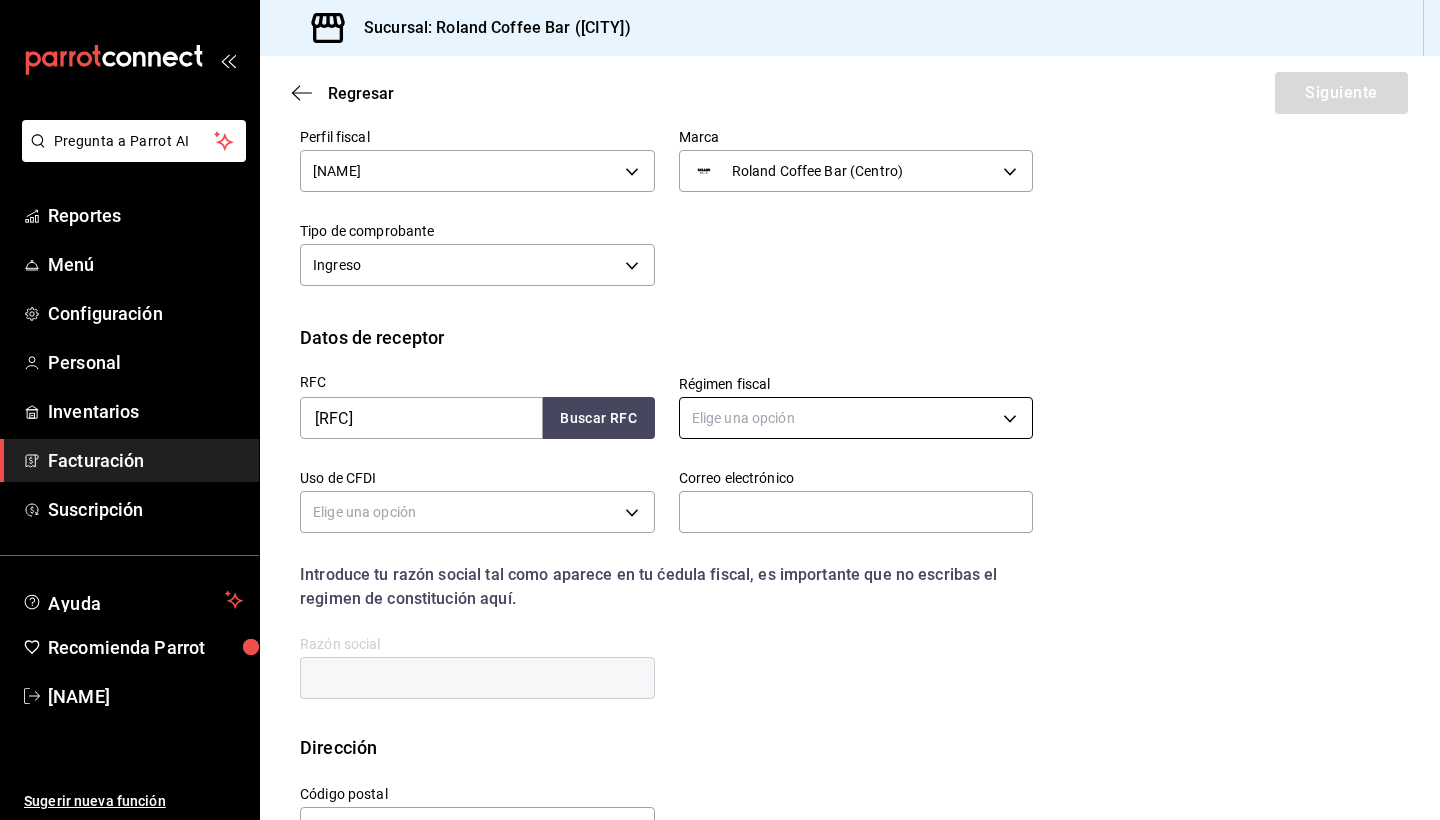 click on "Recomienda Parrot   [NAME]   Sugerir nueva función   Sucursal: Roland Coffee Bar ([CITY]) Regresar Siguiente Factura general Realiza tus facturas con un numero de orden o un monto en especifico; También puedes realizar una factura de remplazo mediante una factura cancelada. Factura de reemplazo Al activar esta opción tendrás que elegir una factura a reemplazar Datos de emisor Perfil fiscal [NAME] [UUID] Marca Roland Coffee Bar (Centro) [UUID] Tipo de comprobante Ingreso I Datos de receptor RFC BMD1811283J6 Buscar RFC Régimen fiscal Elige una opción Uso de CFDI Elige una opción Correo electrónico Introduce tu razón social tal como aparece en tu ćedula fiscal, es importante que no escribas el regimen de constitución aquí. company Razón social Dirección Calle # exterior # interior Código postal" at bounding box center [720, 410] 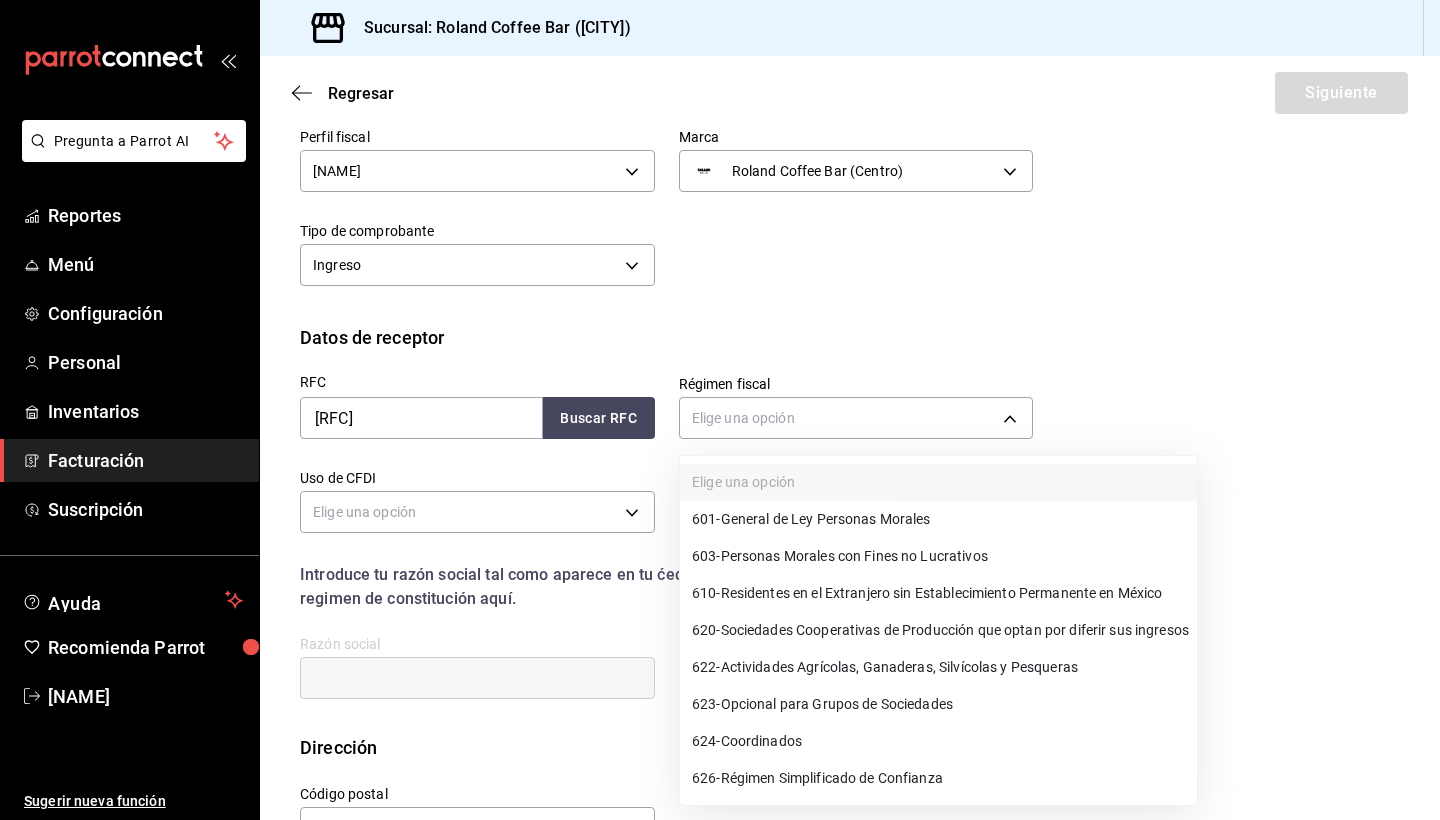 click on "601  -  General de Ley Personas Morales" at bounding box center (811, 519) 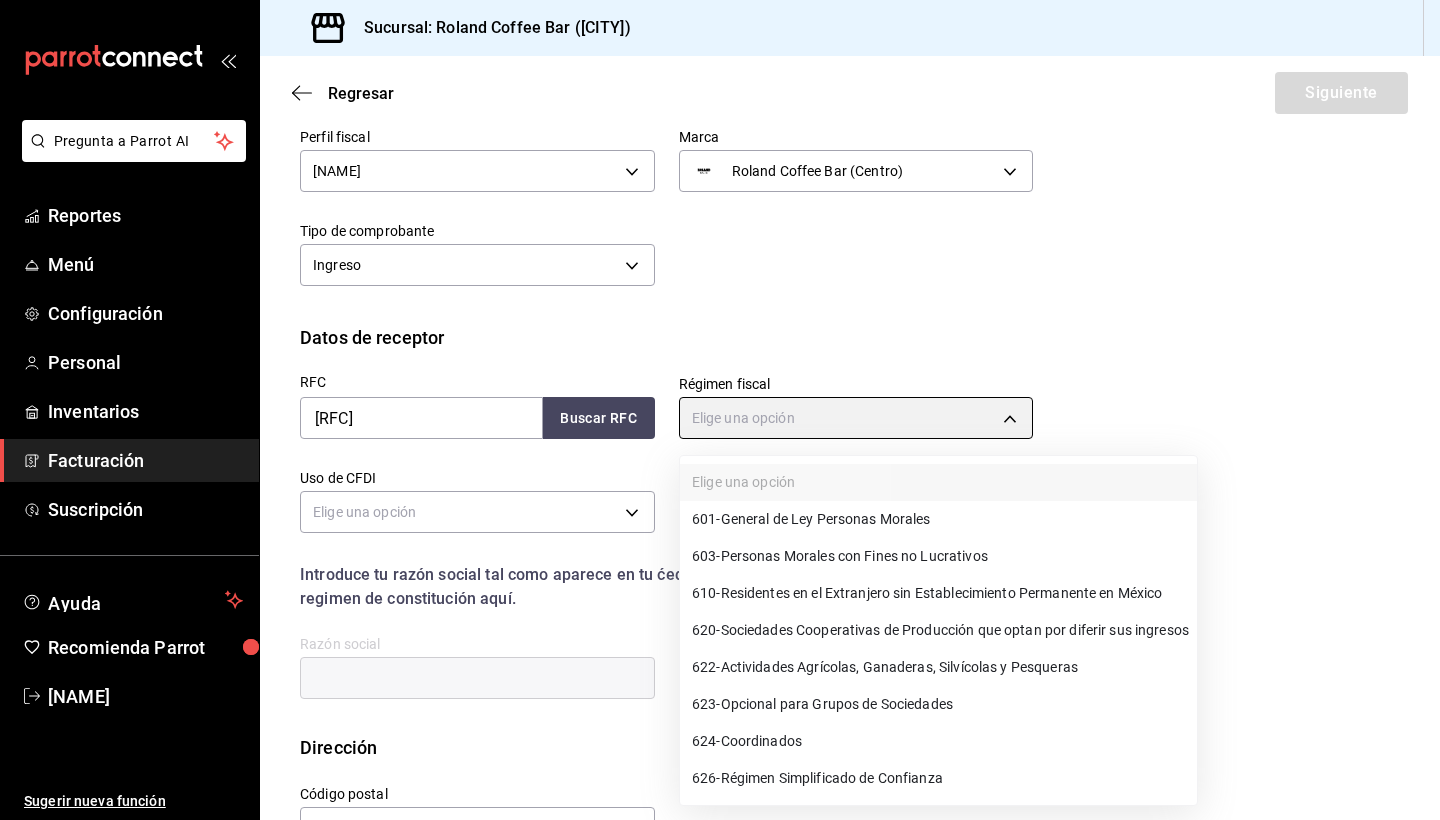 type on "601" 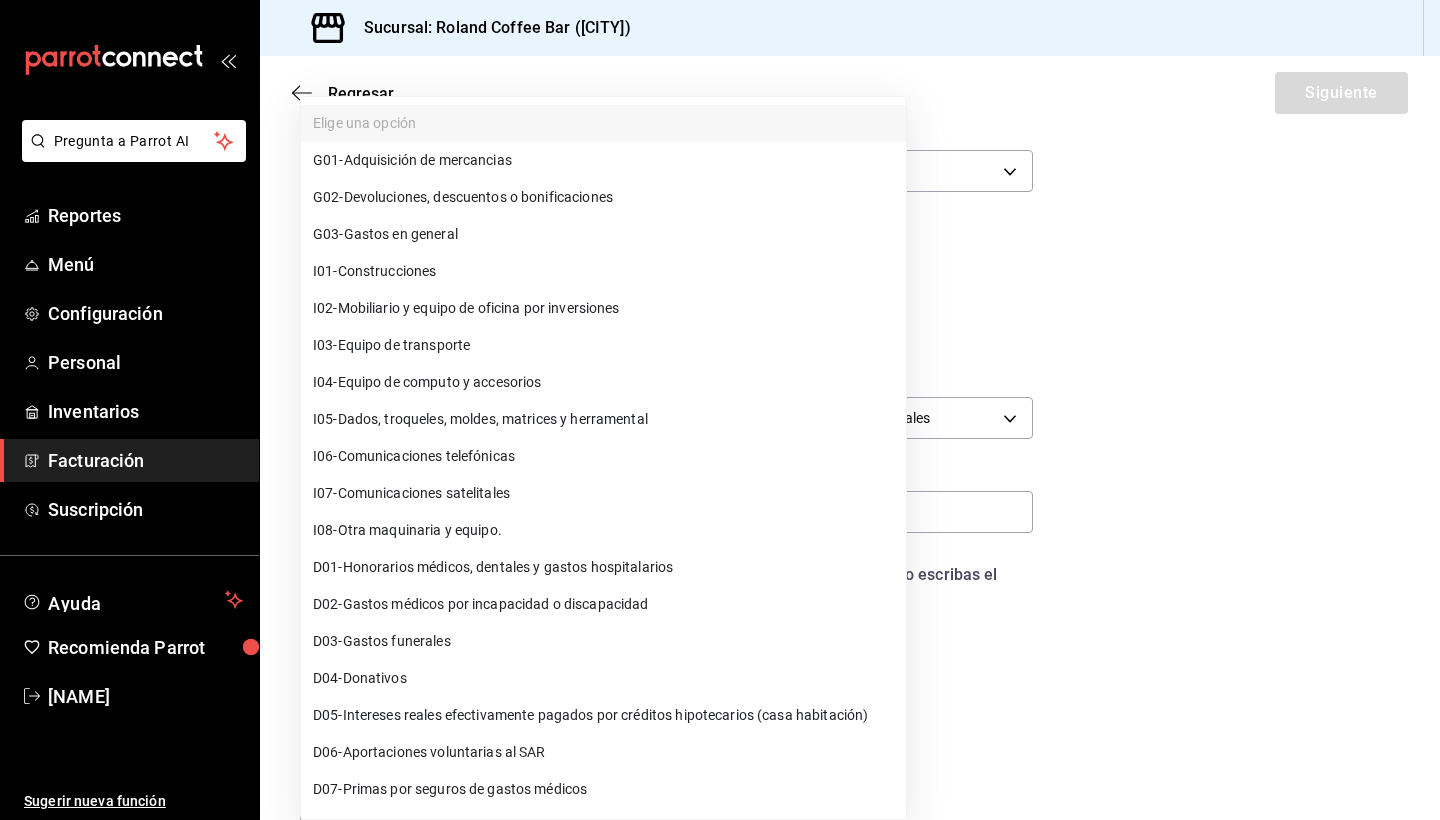 click on "Recomienda Parrot   [NAME]   Sugerir nueva función   Sucursal: Roland Coffee Bar ([CITY]) Regresar Siguiente Factura general Realiza tus facturas con un numero de orden o un monto en especifico; También puedes realizar una factura de reemplazo mediante una factura cancelada. Factura de reemplazo Al activar esta opción tendrás que elegir una factura a reemplazar Datos de emisor Perfil fiscal [NAME] [UUID] Marca Roland Coffee Bar (Centro) [UUID] Tipo de comprobante Ingreso I Datos de receptor RFC BMD1811283J6 Buscar RFC Régimen fiscal 601  -  General de Ley Personas Morales 601 Uso de CFDI Elige una opción Correo electrónico Introduce tu razón social tal como aparece en tu ćedula fiscal, es importante que no escribas el regimen de constitución aquí. company Razón social Dirección Calle # exterior" at bounding box center (720, 410) 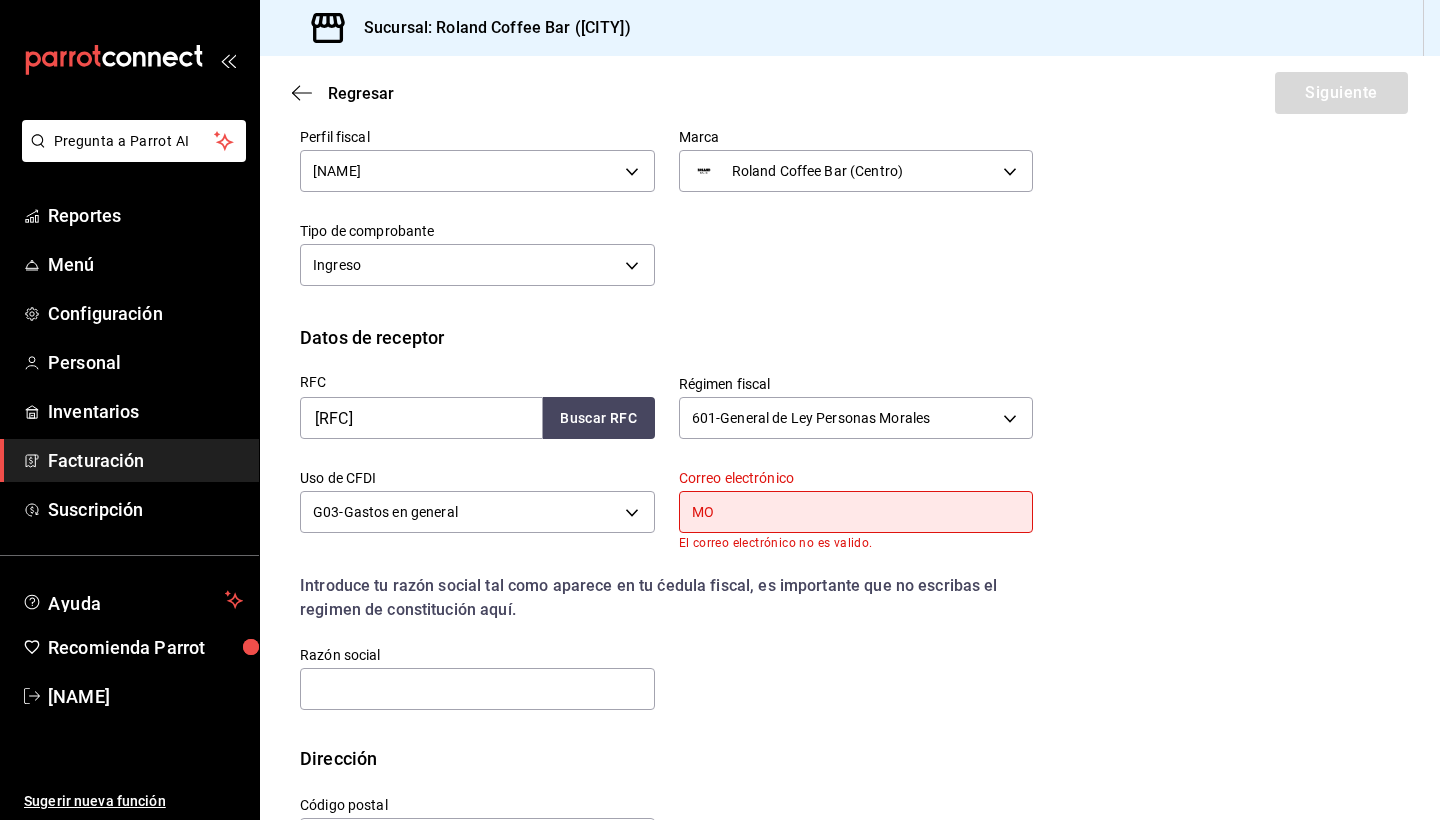 type on "M" 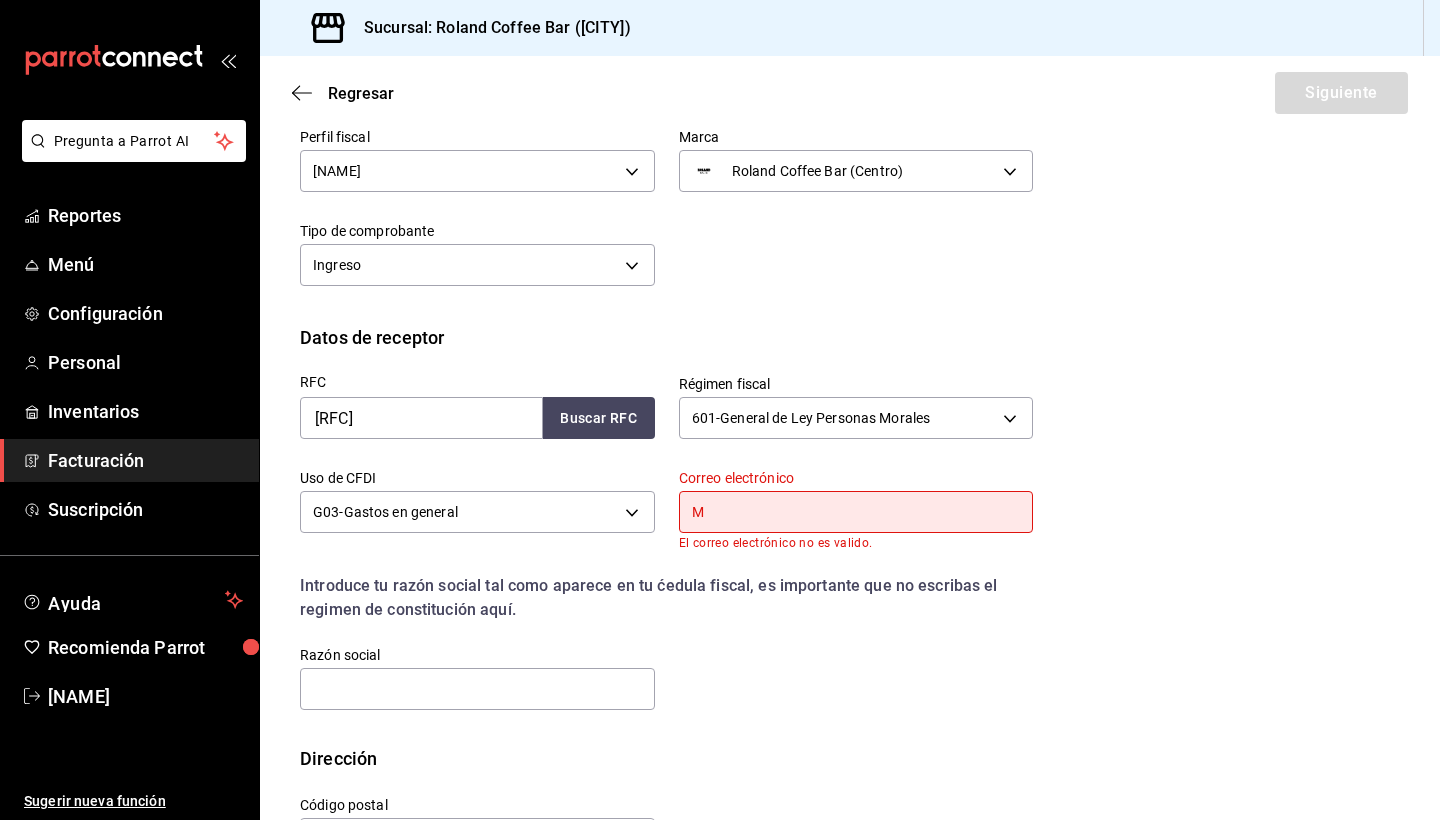 type 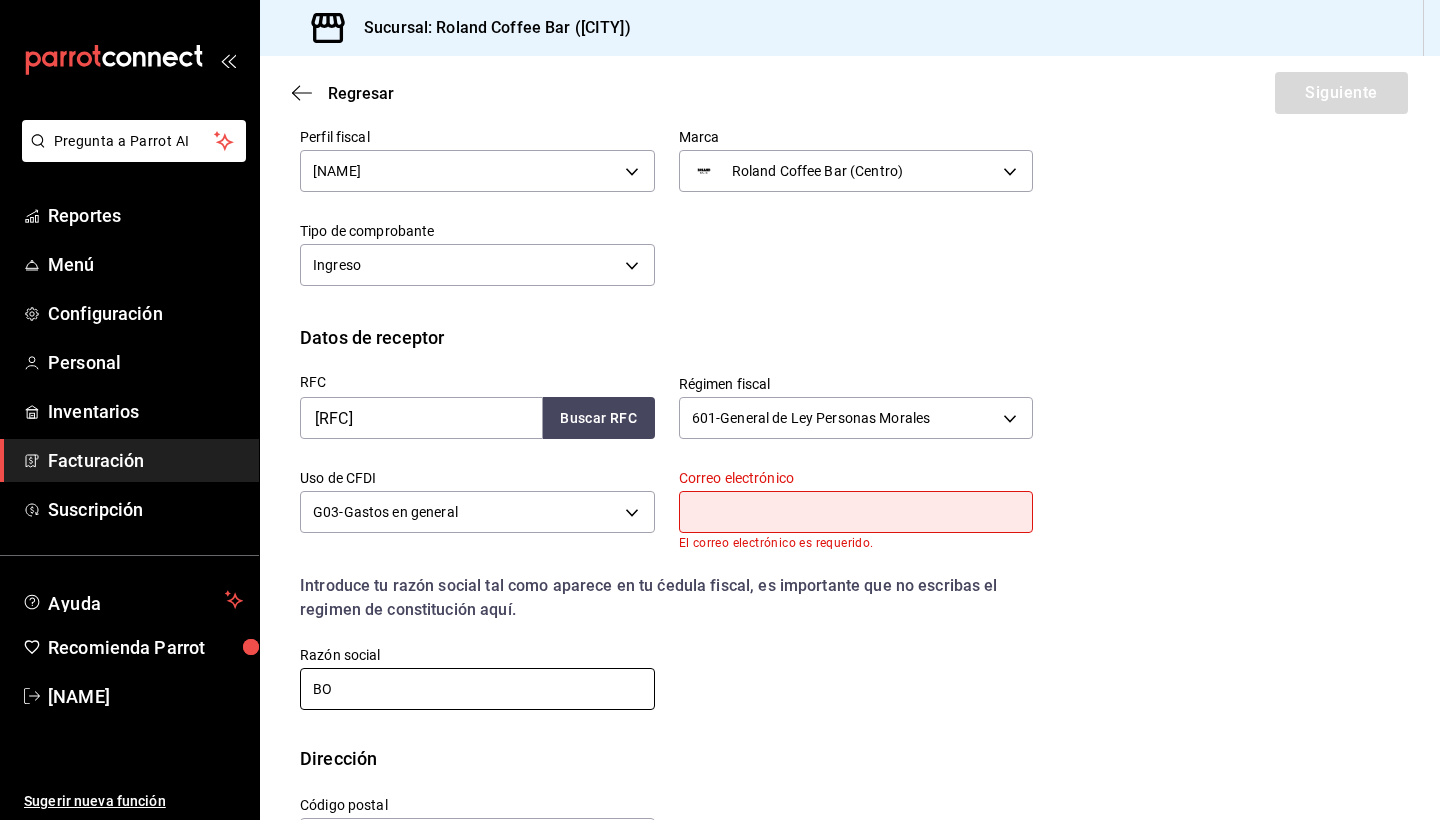 type on "B" 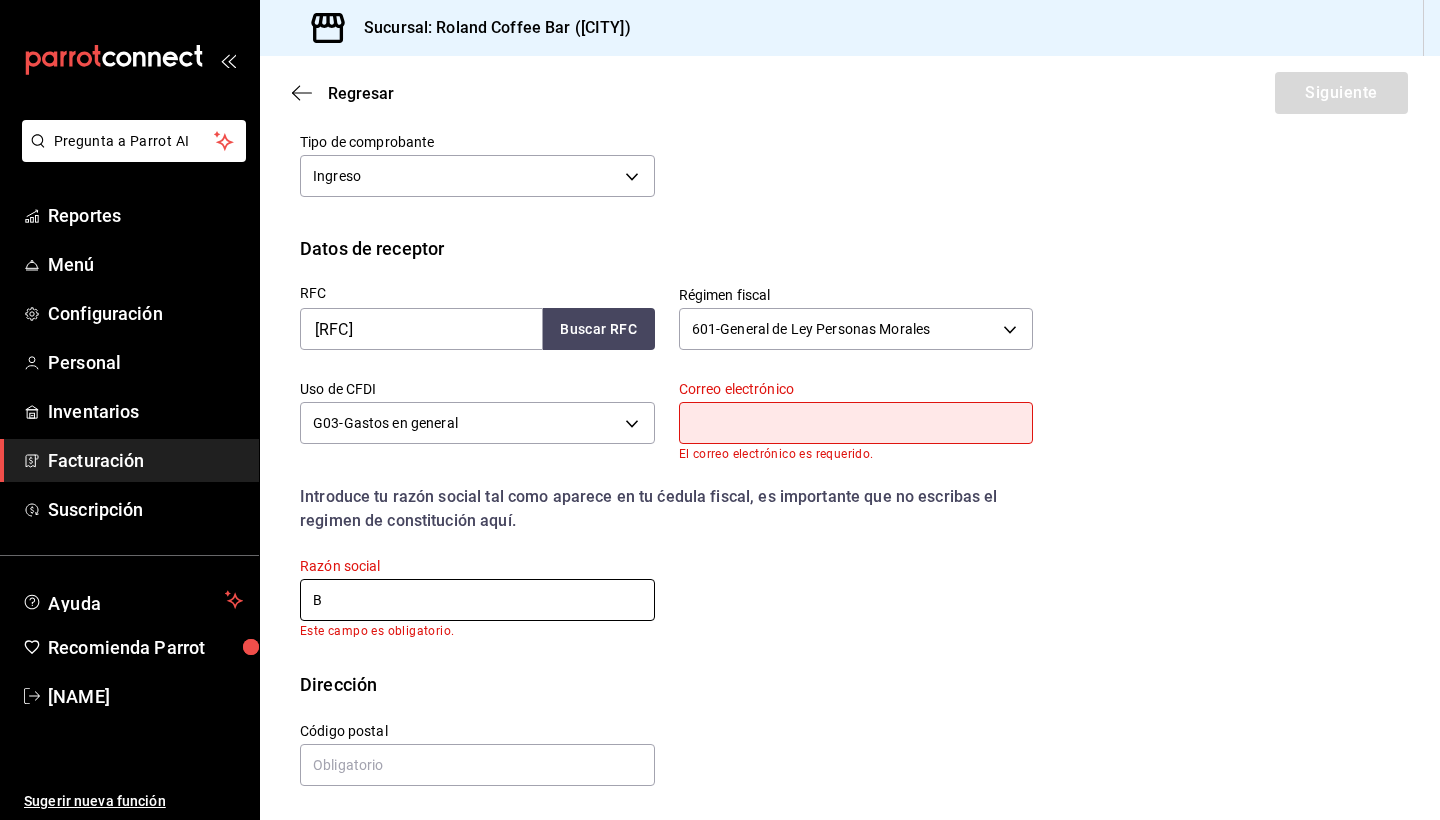 scroll, scrollTop: 311, scrollLeft: 0, axis: vertical 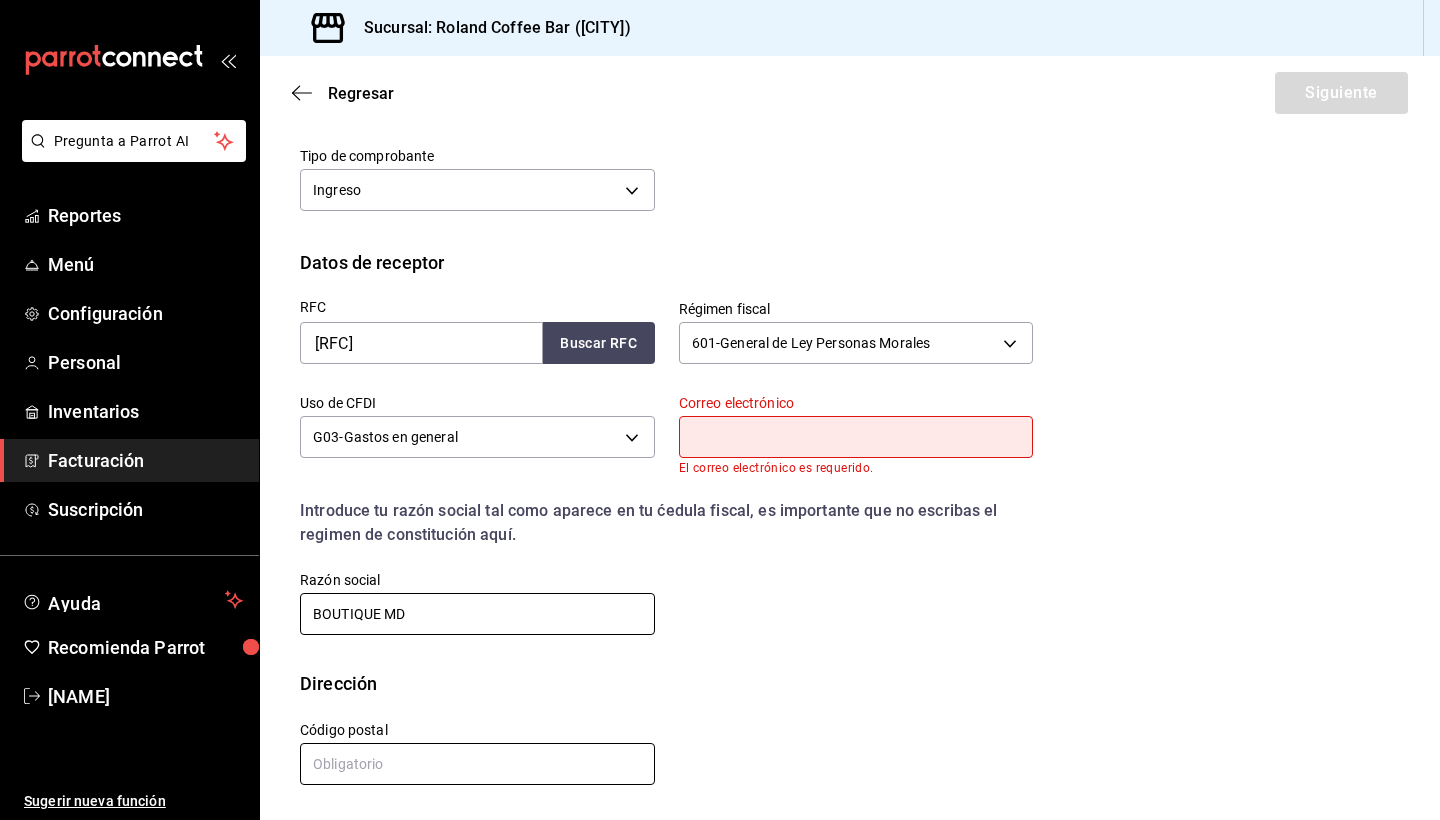 type on "BOUTIQUE MD" 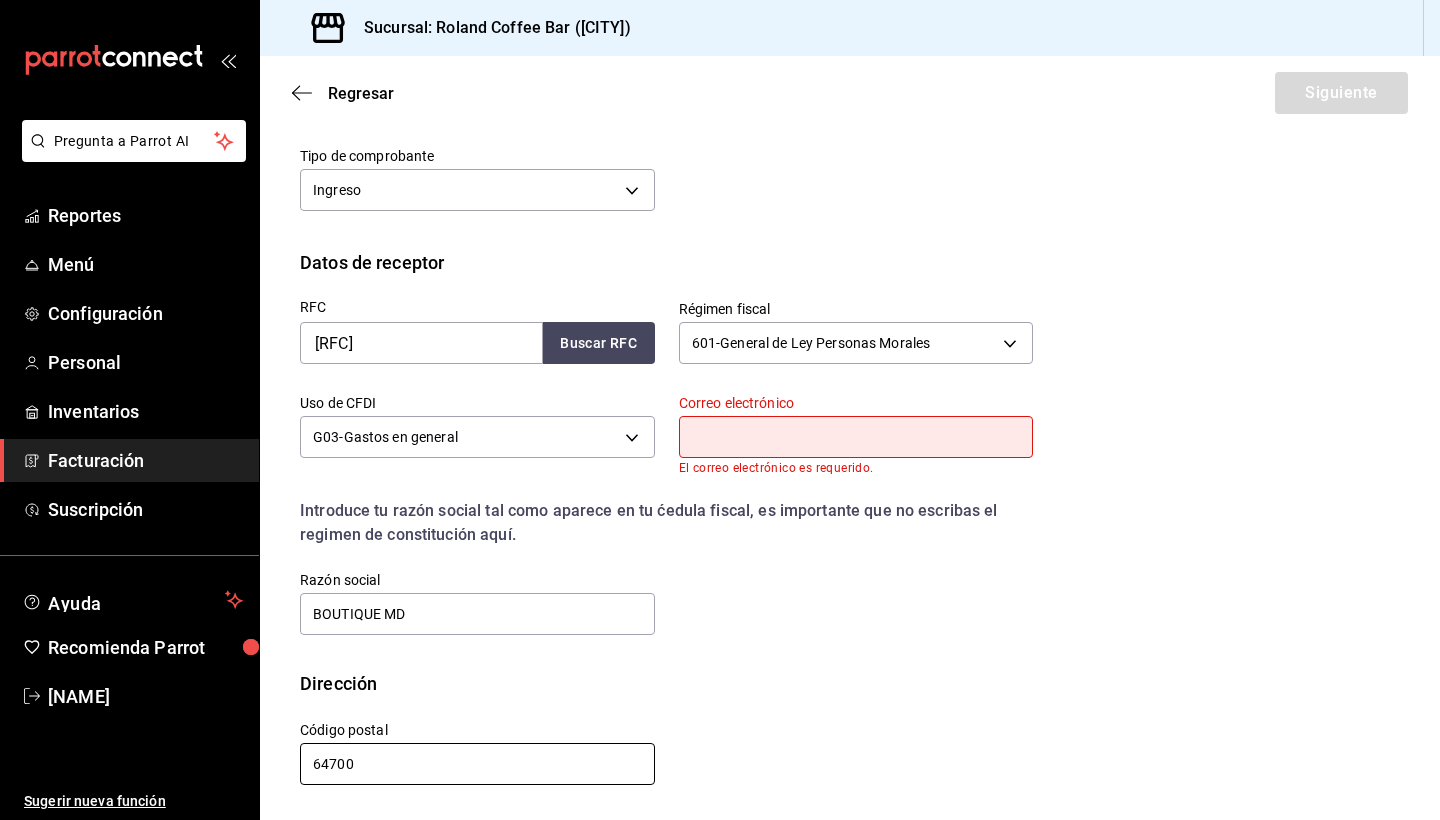 scroll, scrollTop: 0, scrollLeft: 0, axis: both 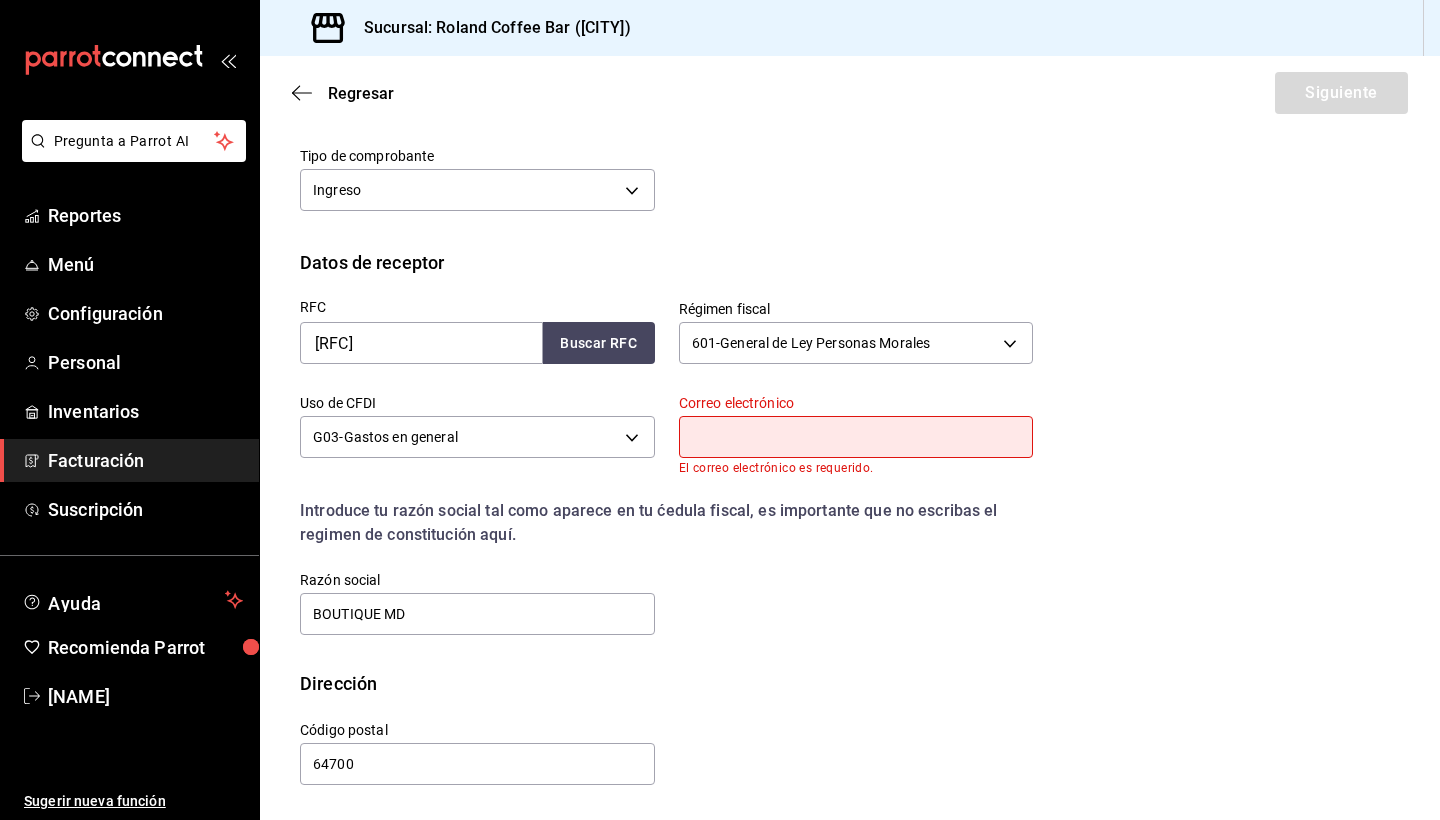 click at bounding box center (856, 437) 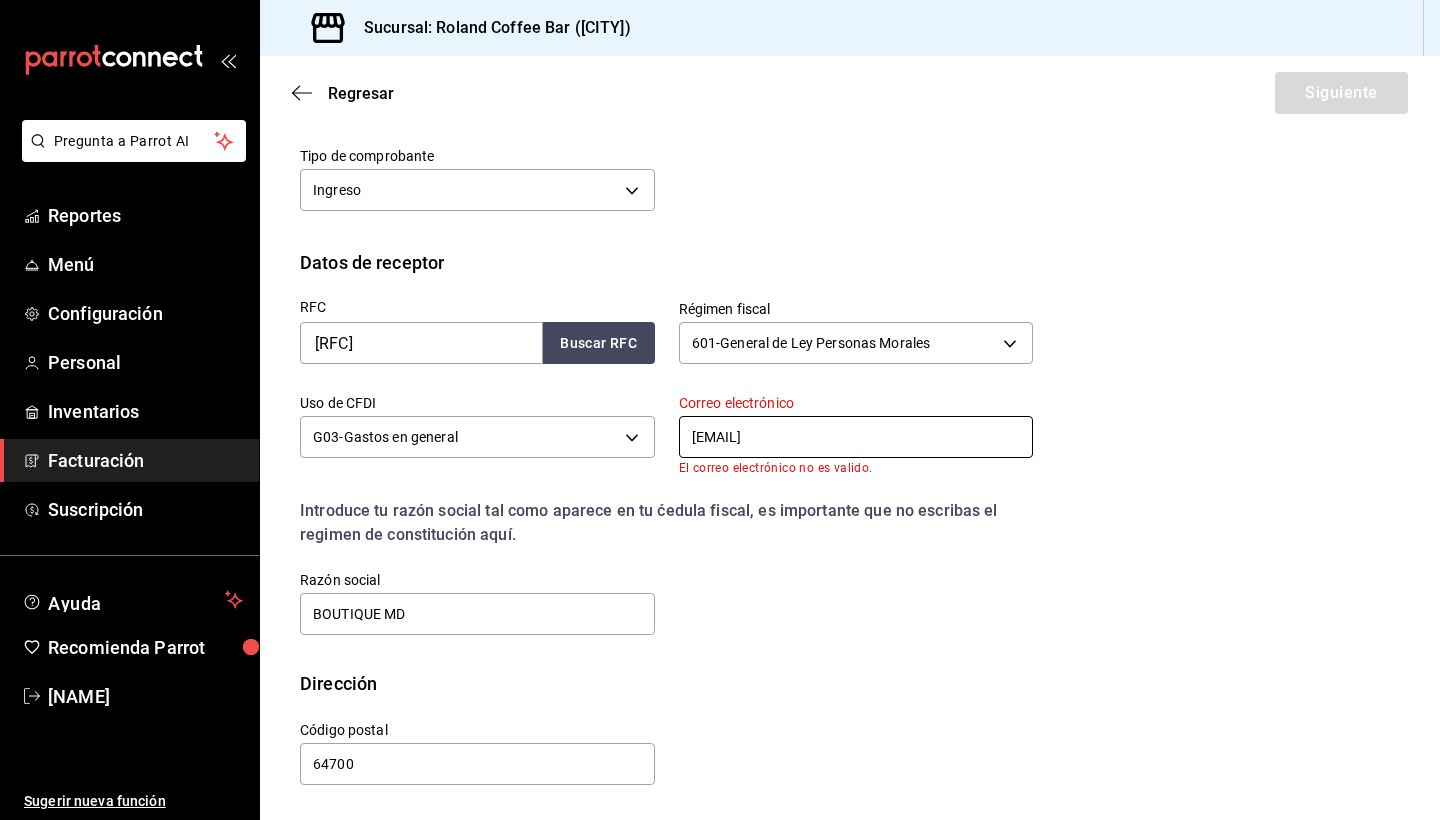 scroll, scrollTop: 300, scrollLeft: 0, axis: vertical 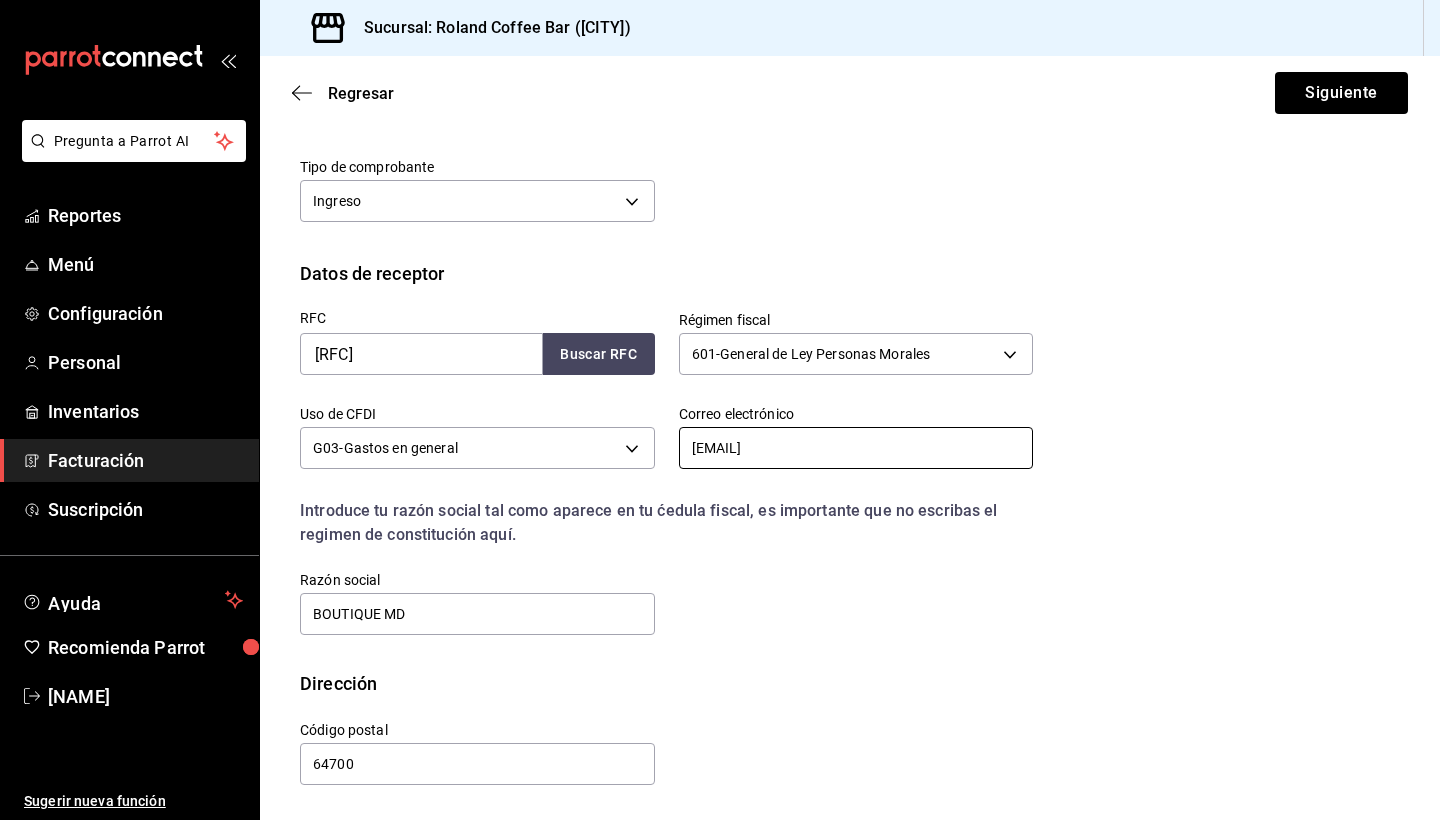 type on "[EMAIL]" 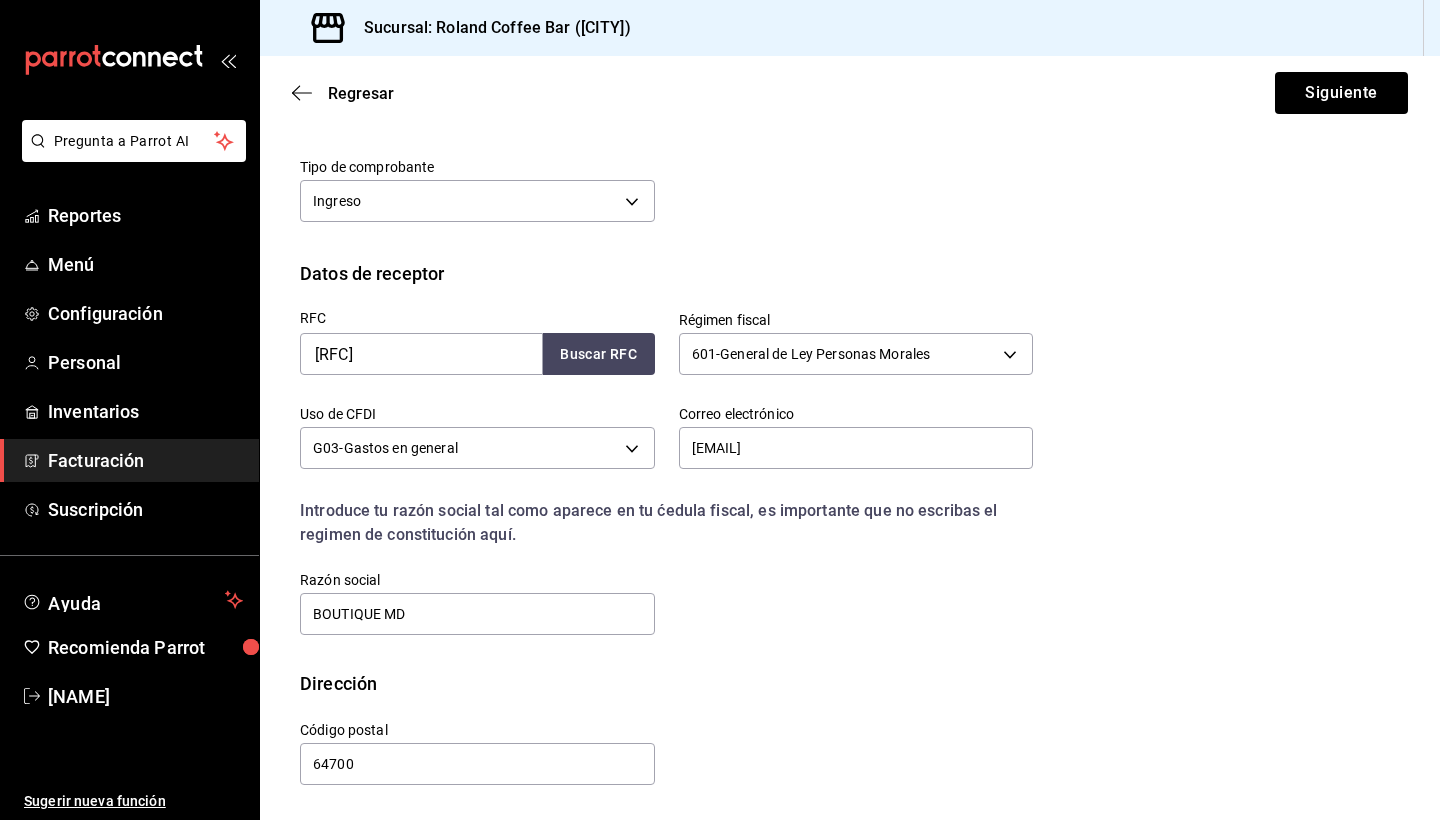 click on "RFC BMD1811283J6 Buscar RFC Régimen fiscal 601  -  General de Ley Personas Morales 601 Uso de CFDI G03  -  Gastos en general G03 Correo electrónico [EMAIL] Introduce tu razón social tal como aparece en tu ćedula fiscal, es importante que no escribas el regimen de constitución aquí. company Razón social BOUTIQUE MD" at bounding box center [850, 478] 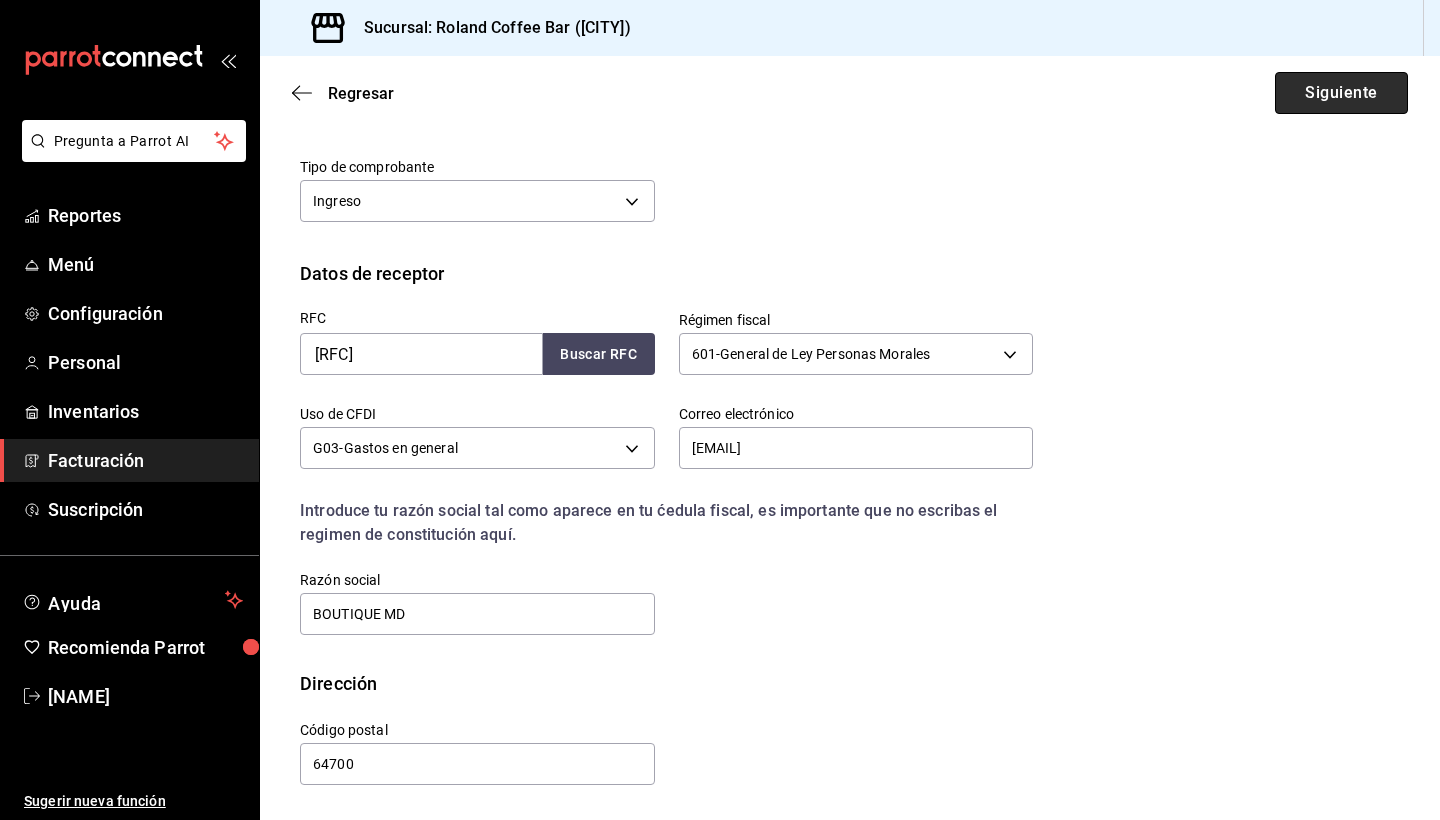 click on "Siguiente" at bounding box center [1341, 93] 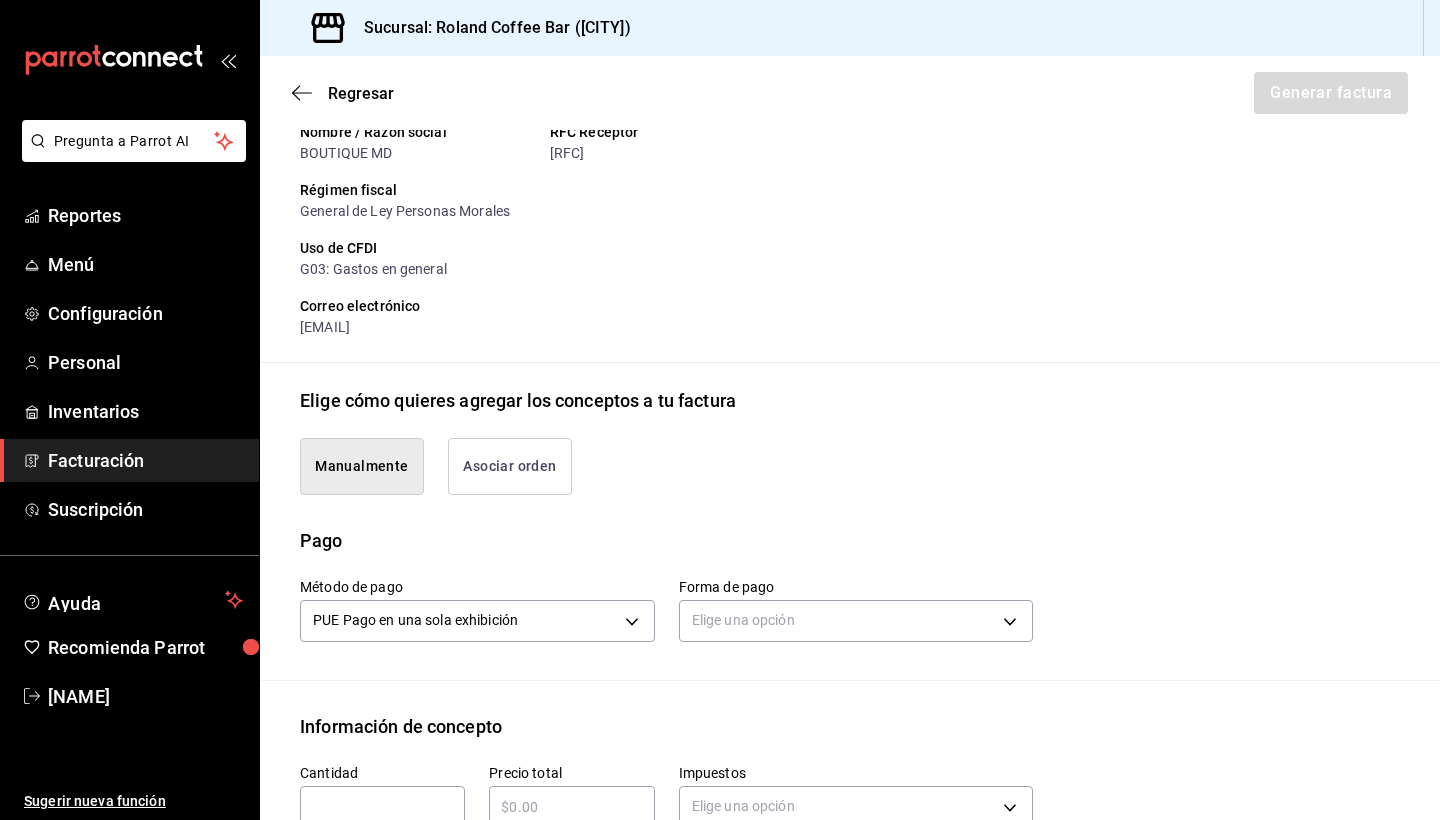 scroll, scrollTop: 211, scrollLeft: 0, axis: vertical 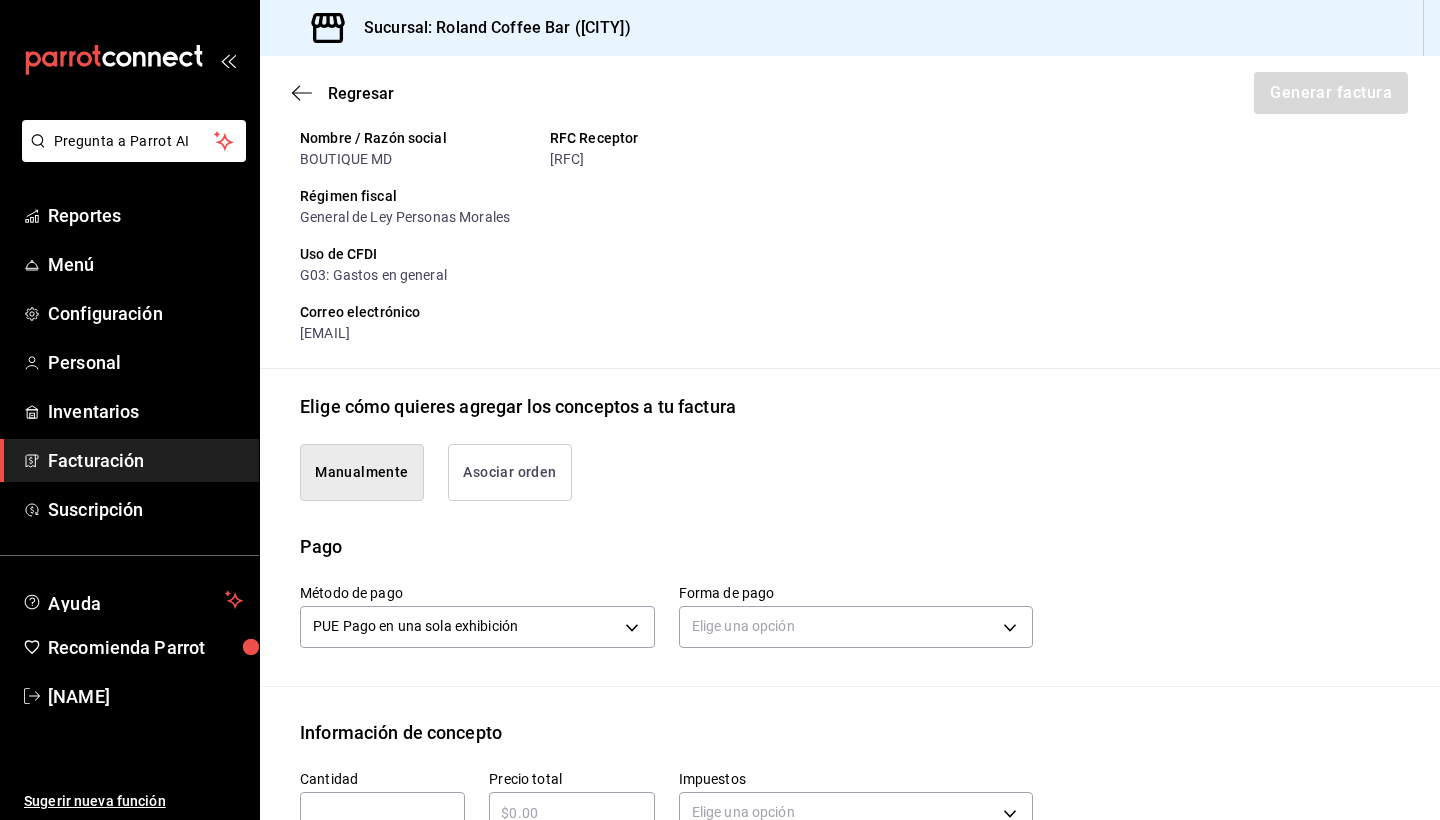 click on "Manualmente" at bounding box center (362, 472) 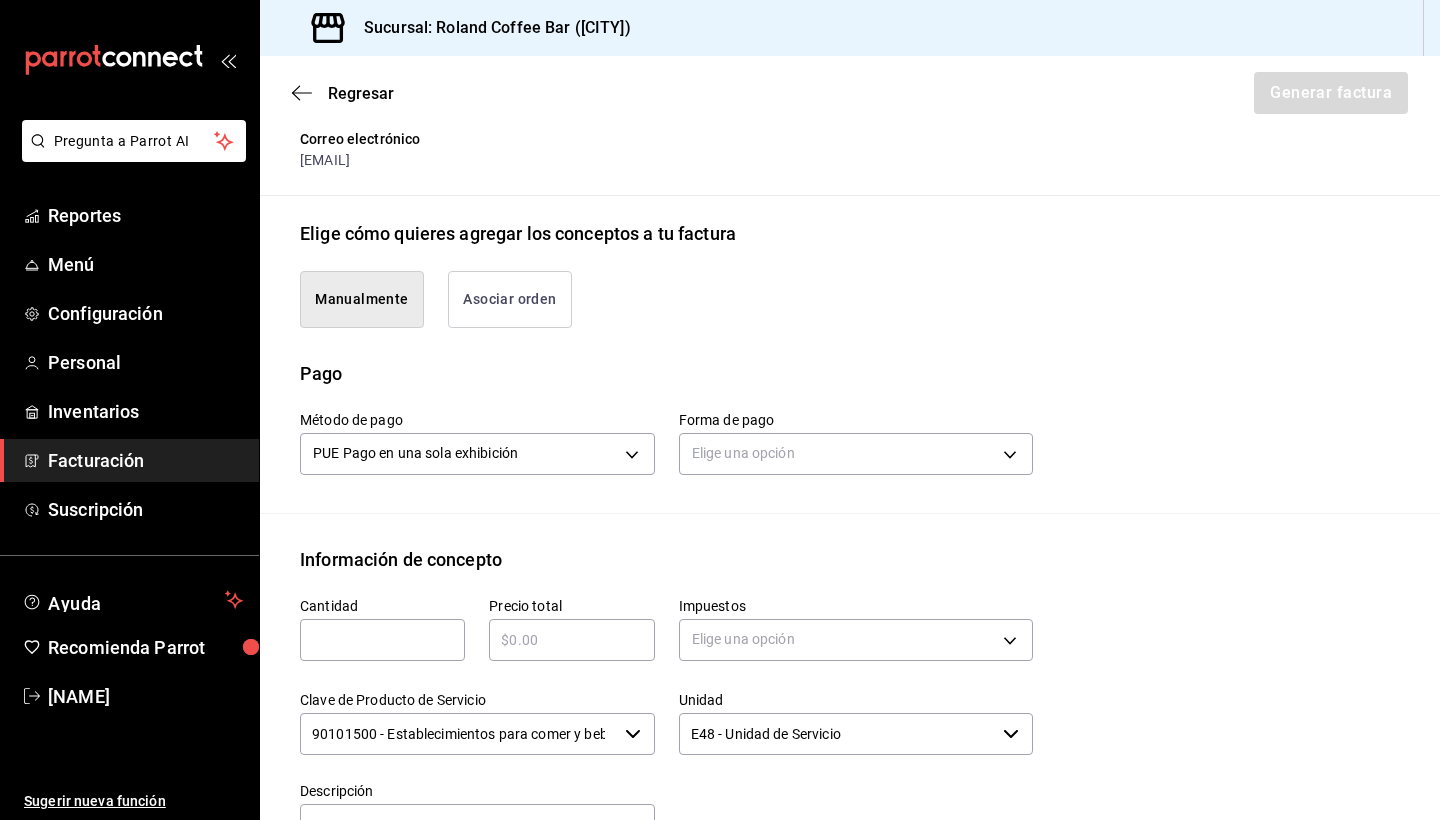 scroll, scrollTop: 417, scrollLeft: 0, axis: vertical 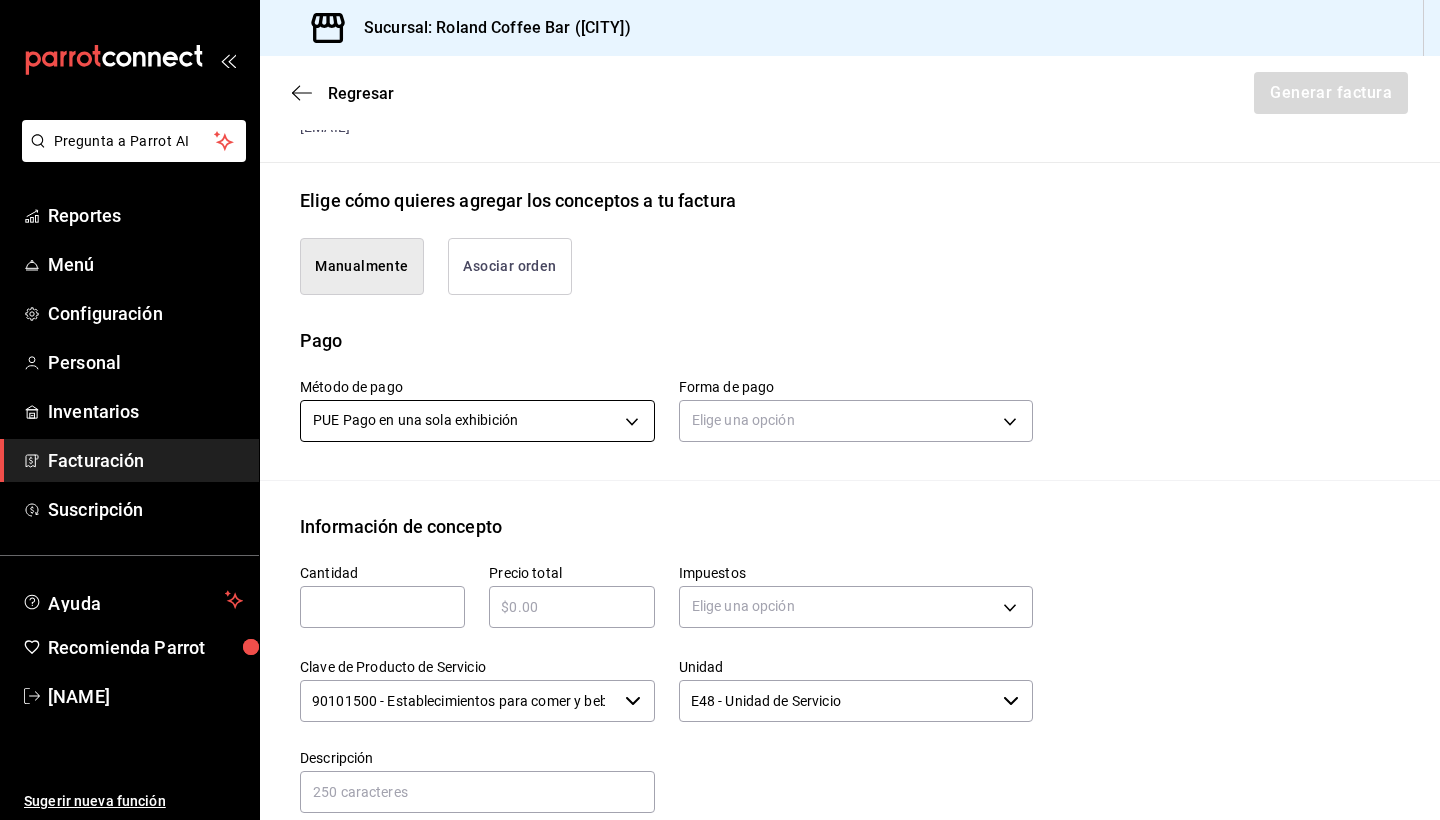 click on "Recomienda Parrot   [NAME]   Sugerir nueva función   Sucursal: Roland Coffee Bar ([CITY]) Regresar Generar factura Emisor Perfil fiscal [NAME] Tipo de comprobante Ingreso Receptor Nombre / Razón social BOUTIQUE MD RFC Receptor BMD1811283J6 Régimen fiscal General de Ley Personas Morales Uso de CFDI G03: Gastos en general Correo electrónico [EMAIL] Elige cómo quieres agregar los conceptos a tu factura Manualmente Asociar orden Pago Método de pago PUE   Pago en una sola exhibición PUE Forma de pago Elige una opción Información de concepto Cantidad ​ Precio total ​ Impuestos Elige una opción Clave de Producto de Servicio 90101500 - Establecimientos para comer y beber ​ Unidad E48 - Unidad de Servicio ​ Descripción Agregar IVA Total $0.00 IEPS Total $0.00 Subtotal $0.00 Total $0.00 Orden Cantidad Clave Unidad Monto Impuesto Subtotal" at bounding box center [720, 410] 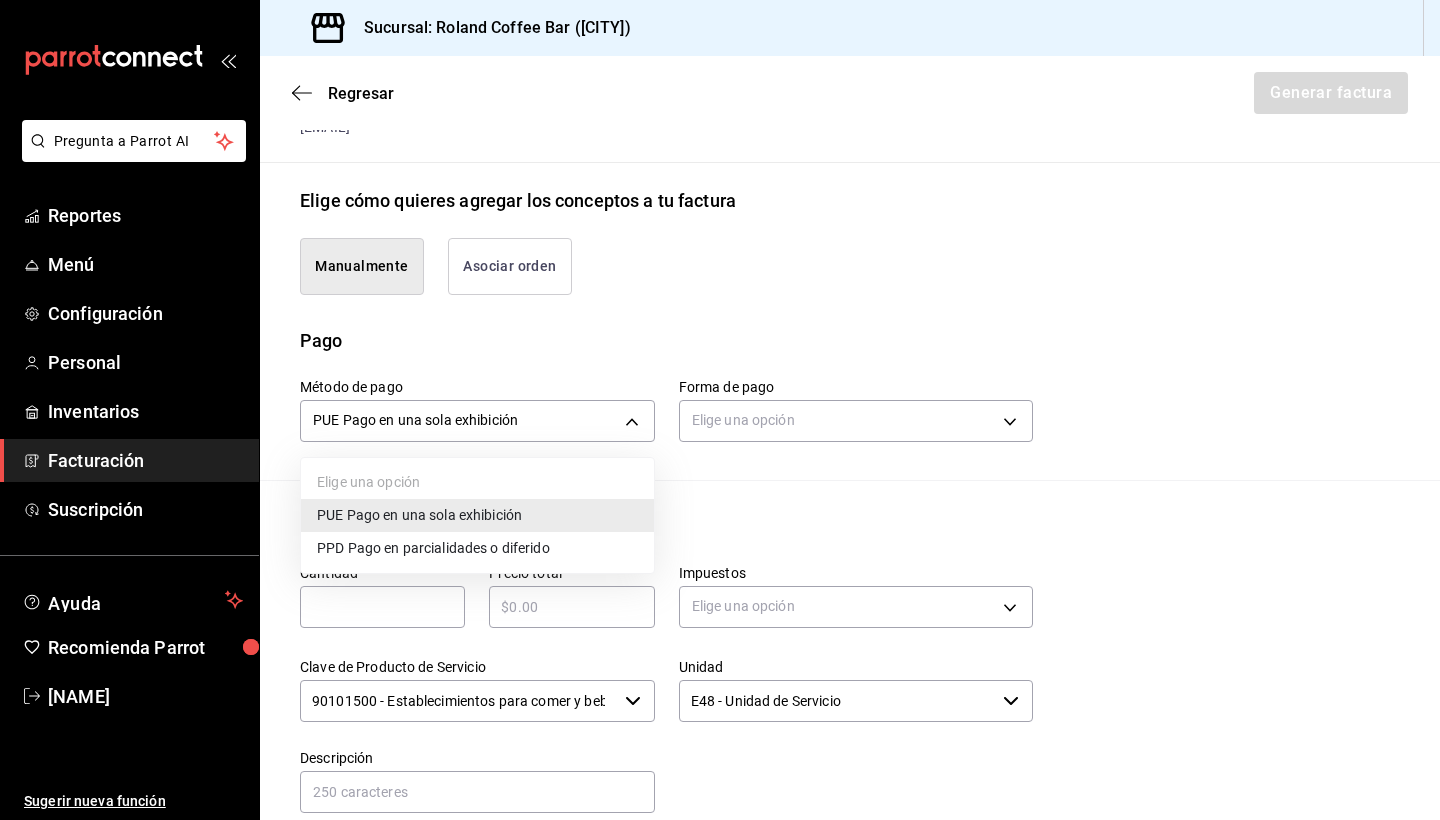 click on "PUE   Pago en una sola exhibición" at bounding box center [419, 515] 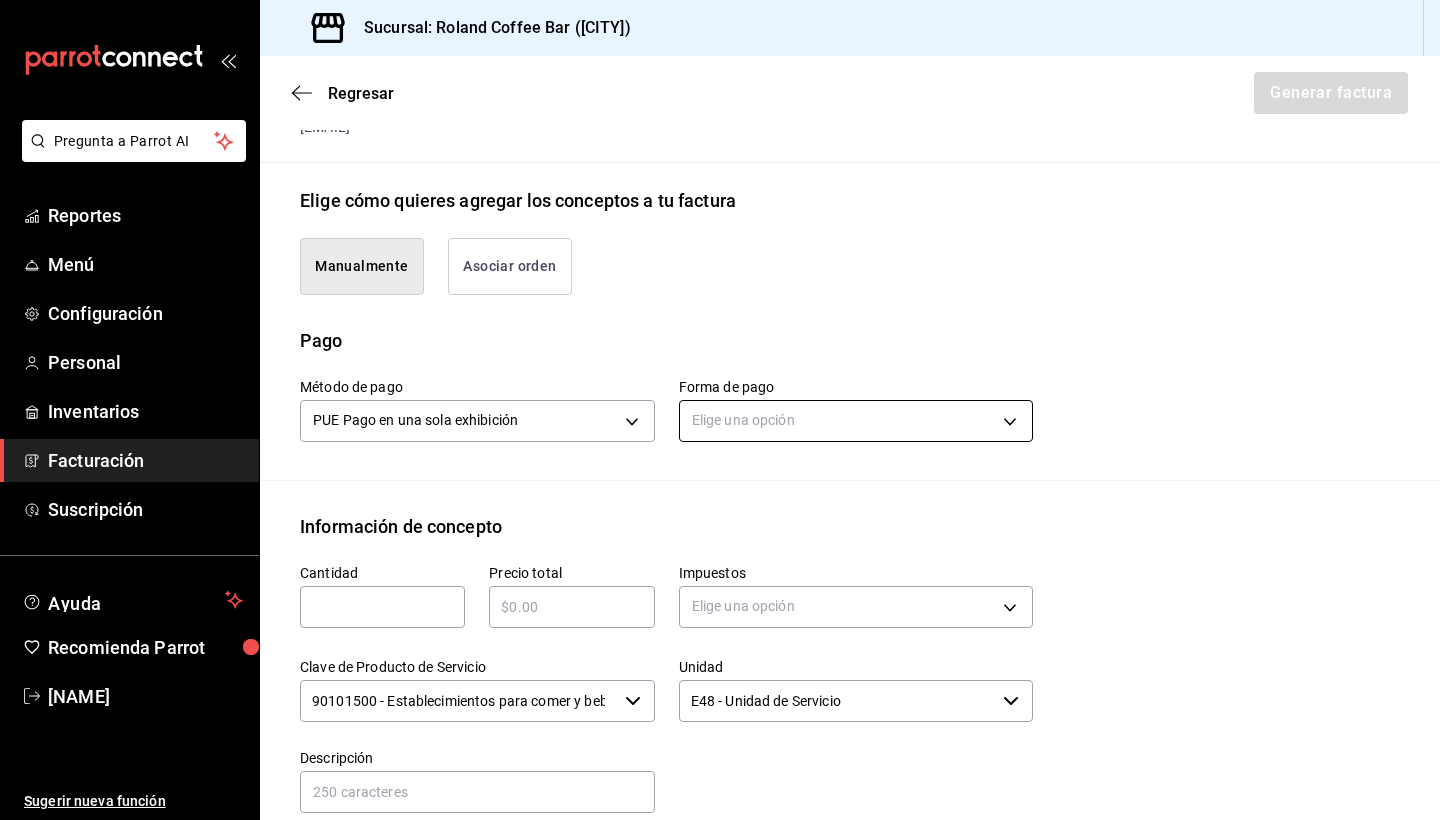 click on "Recomienda Parrot   [NAME]   Sugerir nueva función   Sucursal: Roland Coffee Bar ([CITY]) Regresar Generar factura Emisor Perfil fiscal [NAME] Tipo de comprobante Ingreso Receptor Nombre / Razón social BOUTIQUE MD RFC Receptor BMD1811283J6 Régimen fiscal General de Ley Personas Morales Uso de CFDI G03: Gastos en general Correo electrónico [EMAIL] Elige cómo quieres agregar los conceptos a tu factura Manualmente Asociar orden Pago Método de pago PUE   Pago en una sola exhibición PUE Forma de pago Elige una opción Información de concepto Cantidad ​ Precio total ​ Impuestos Elige una opción Clave de Producto de Servicio 90101500 - Establecimientos para comer y beber ​ Unidad E48 - Unidad de Servicio ​ Descripción Agregar IVA Total $0.00 IEPS Total $0.00 Subtotal $0.00 Total $0.00 Orden Cantidad Clave Unidad Monto Impuesto Subtotal" at bounding box center (720, 410) 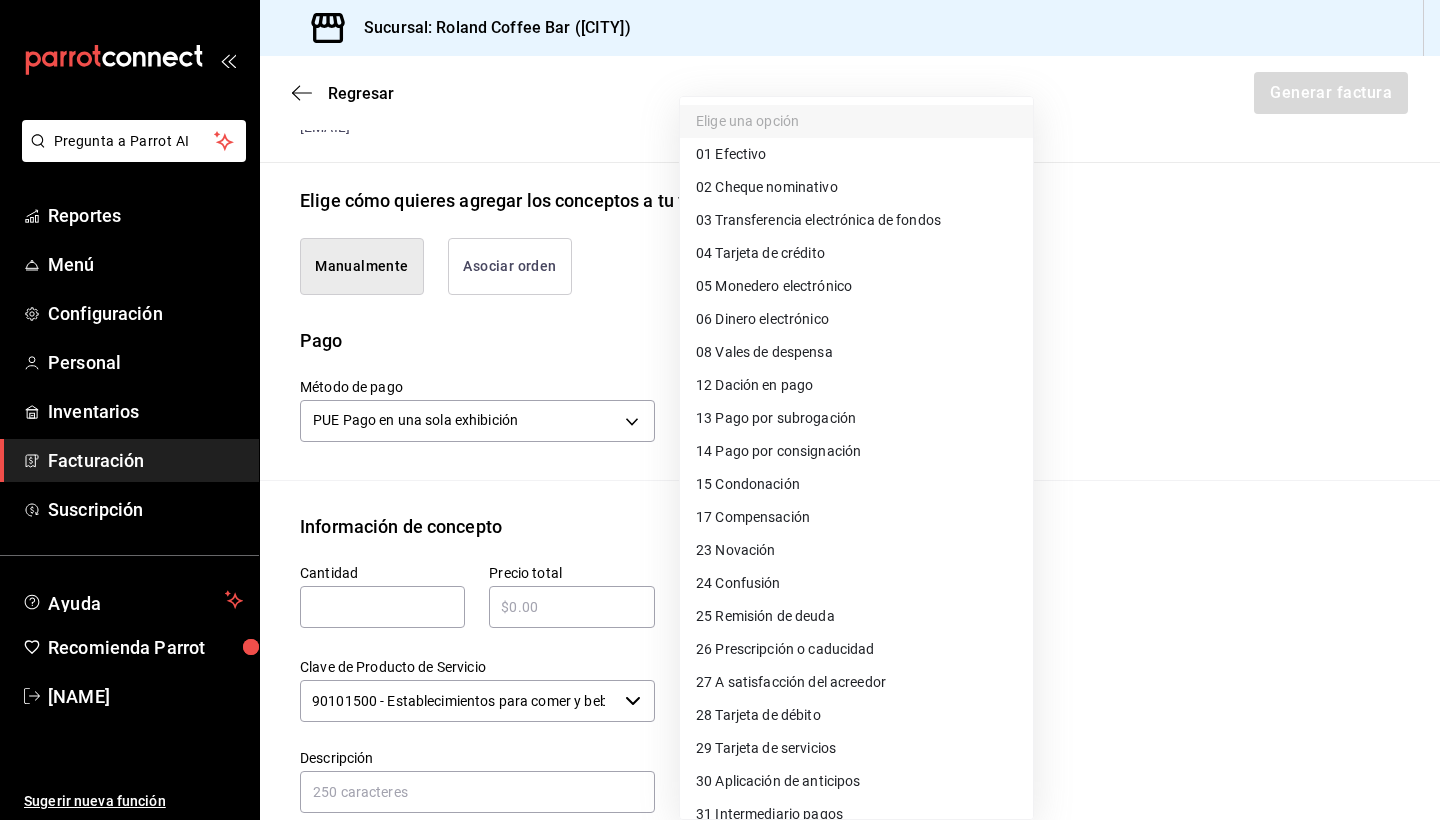 click on "03   Transferencia electrónica de fondos" at bounding box center (818, 220) 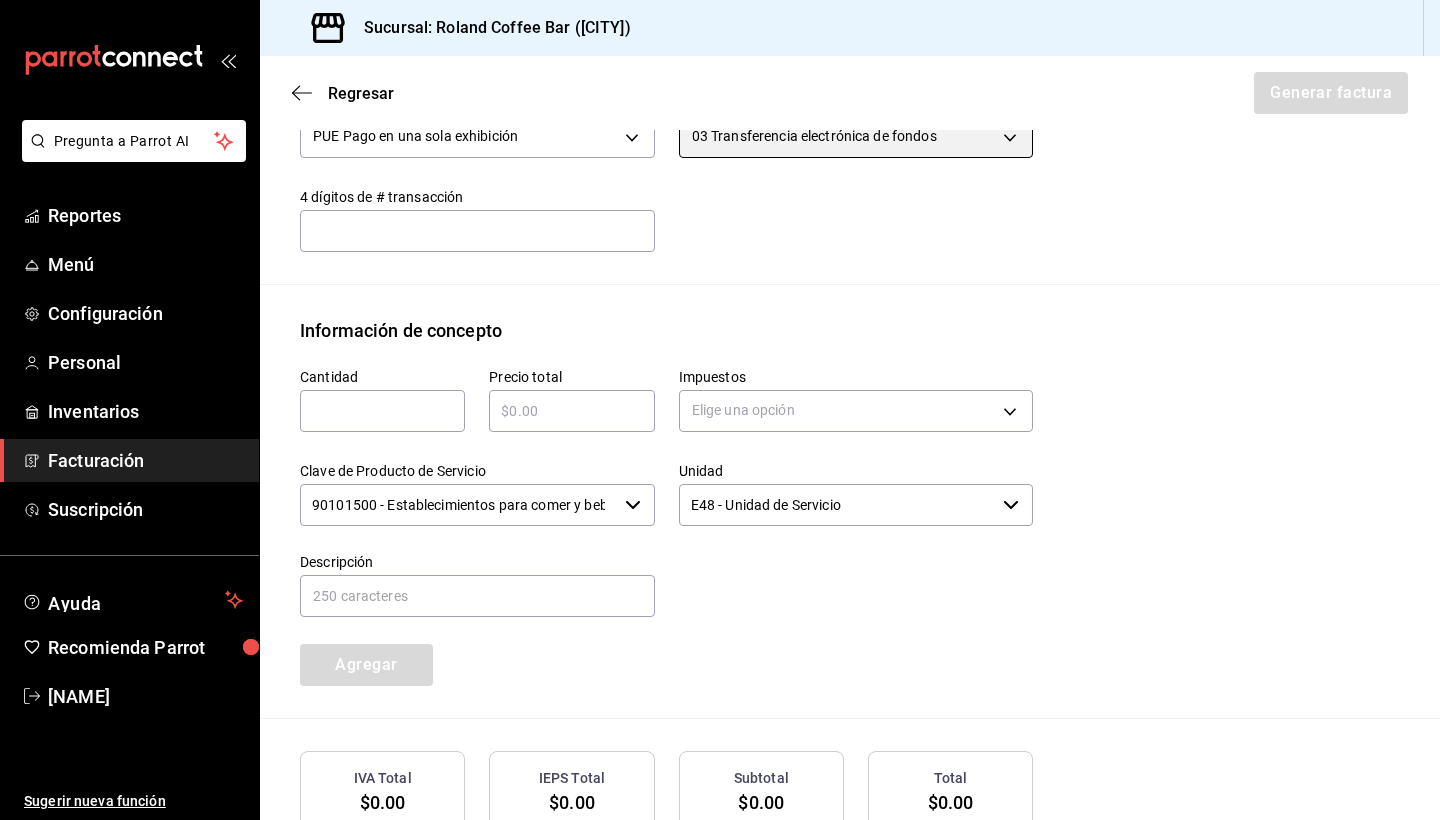scroll, scrollTop: 703, scrollLeft: 0, axis: vertical 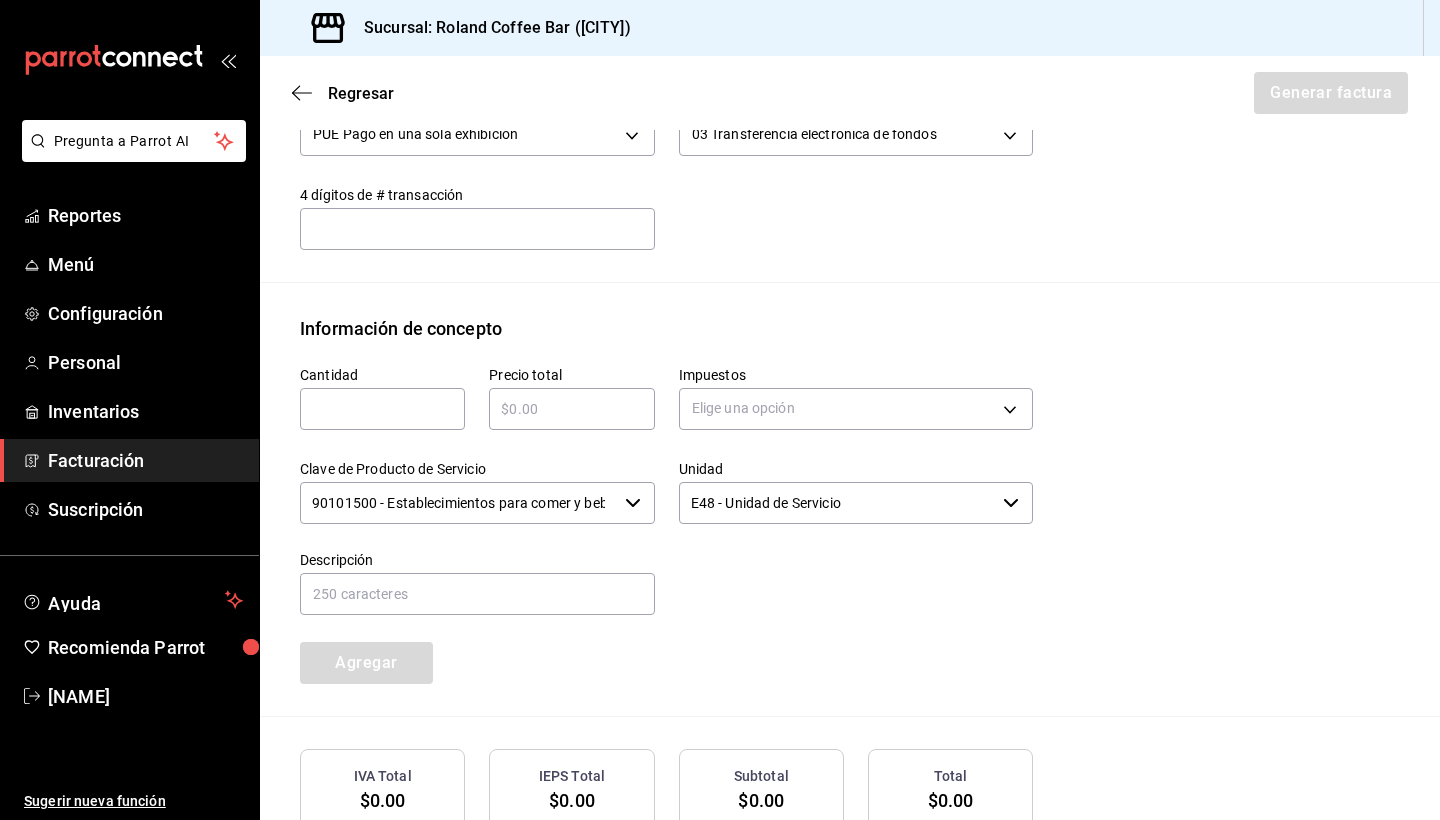 click at bounding box center (382, 409) 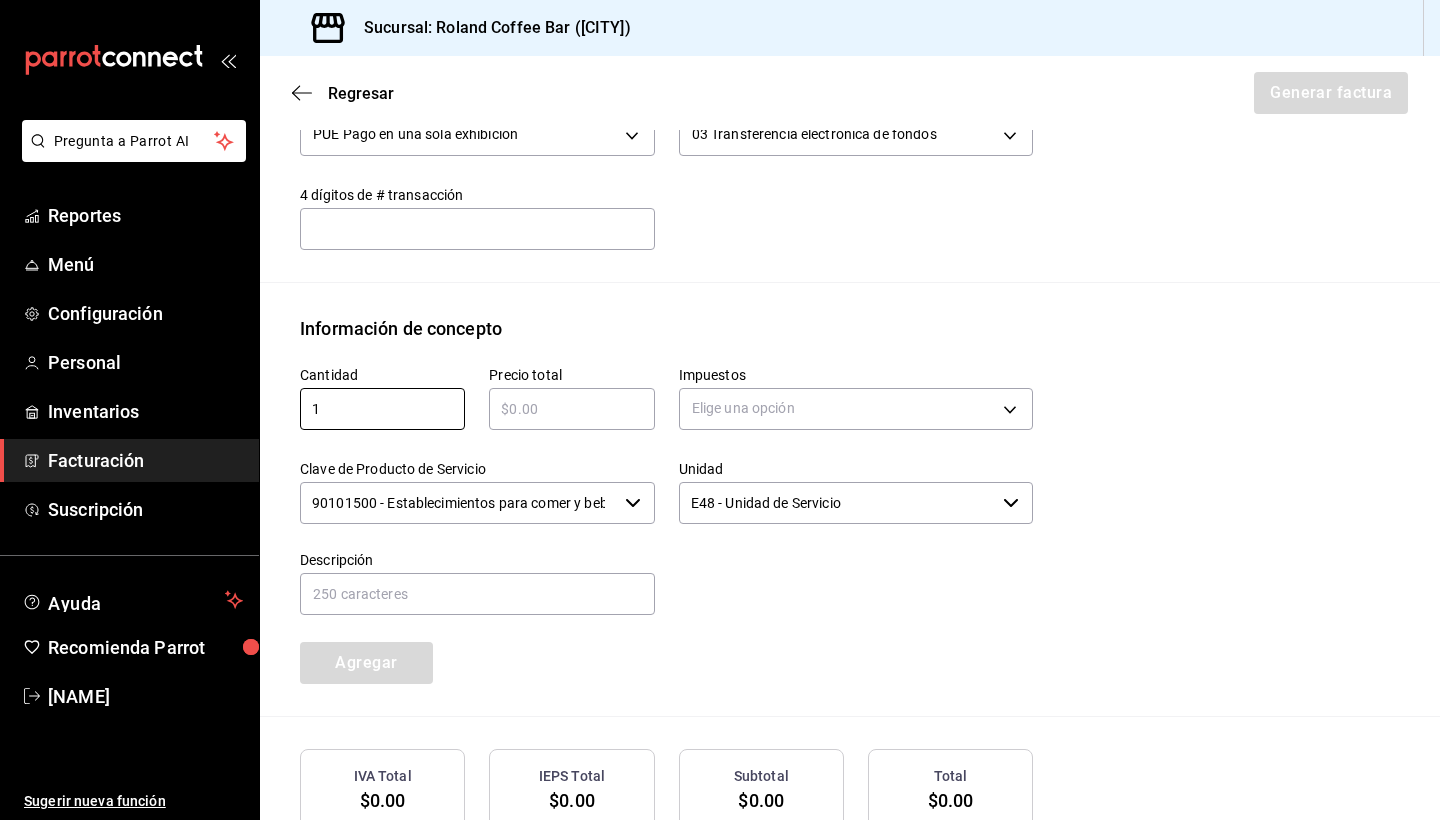 type on "1" 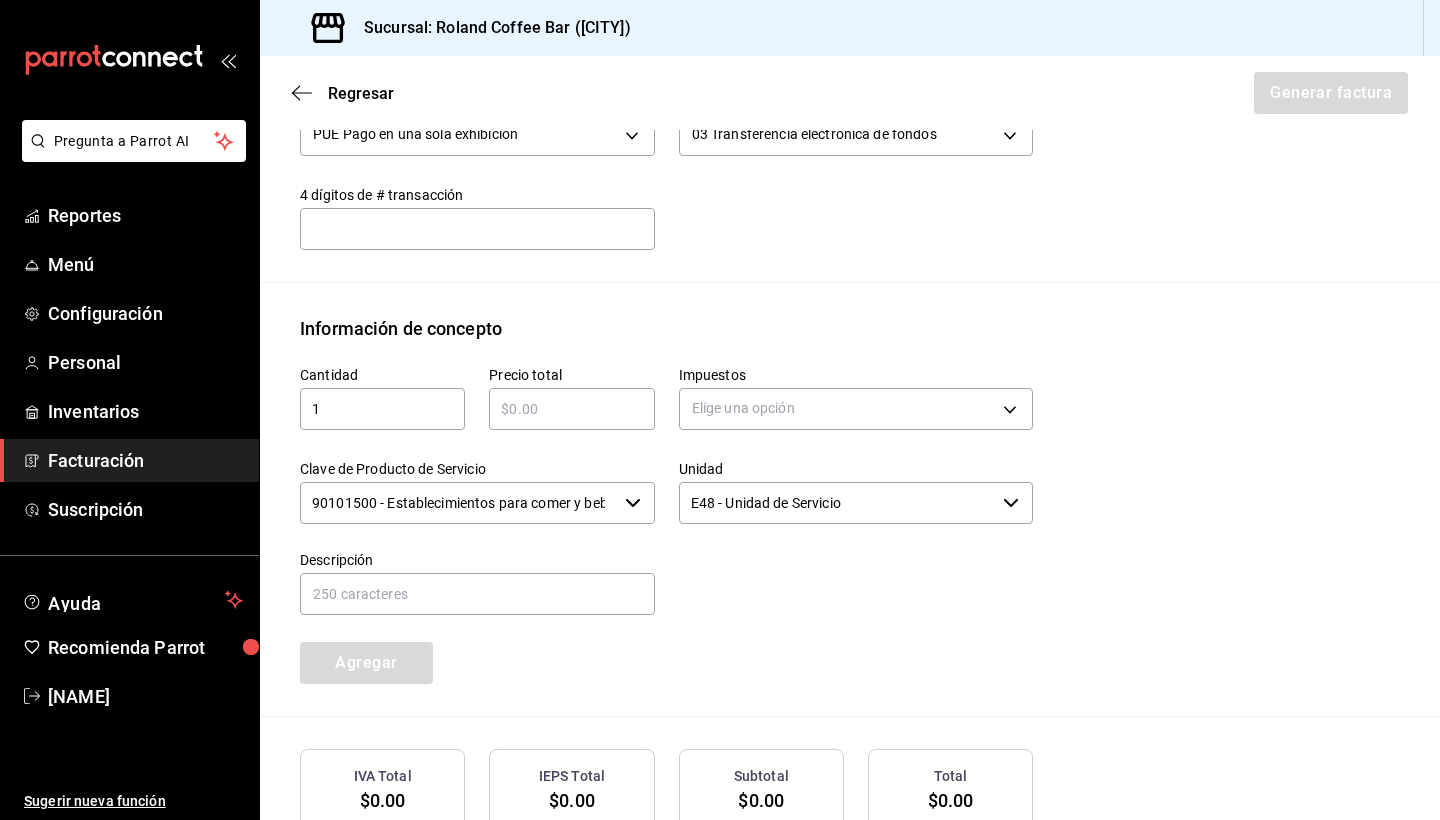 click at bounding box center (571, 409) 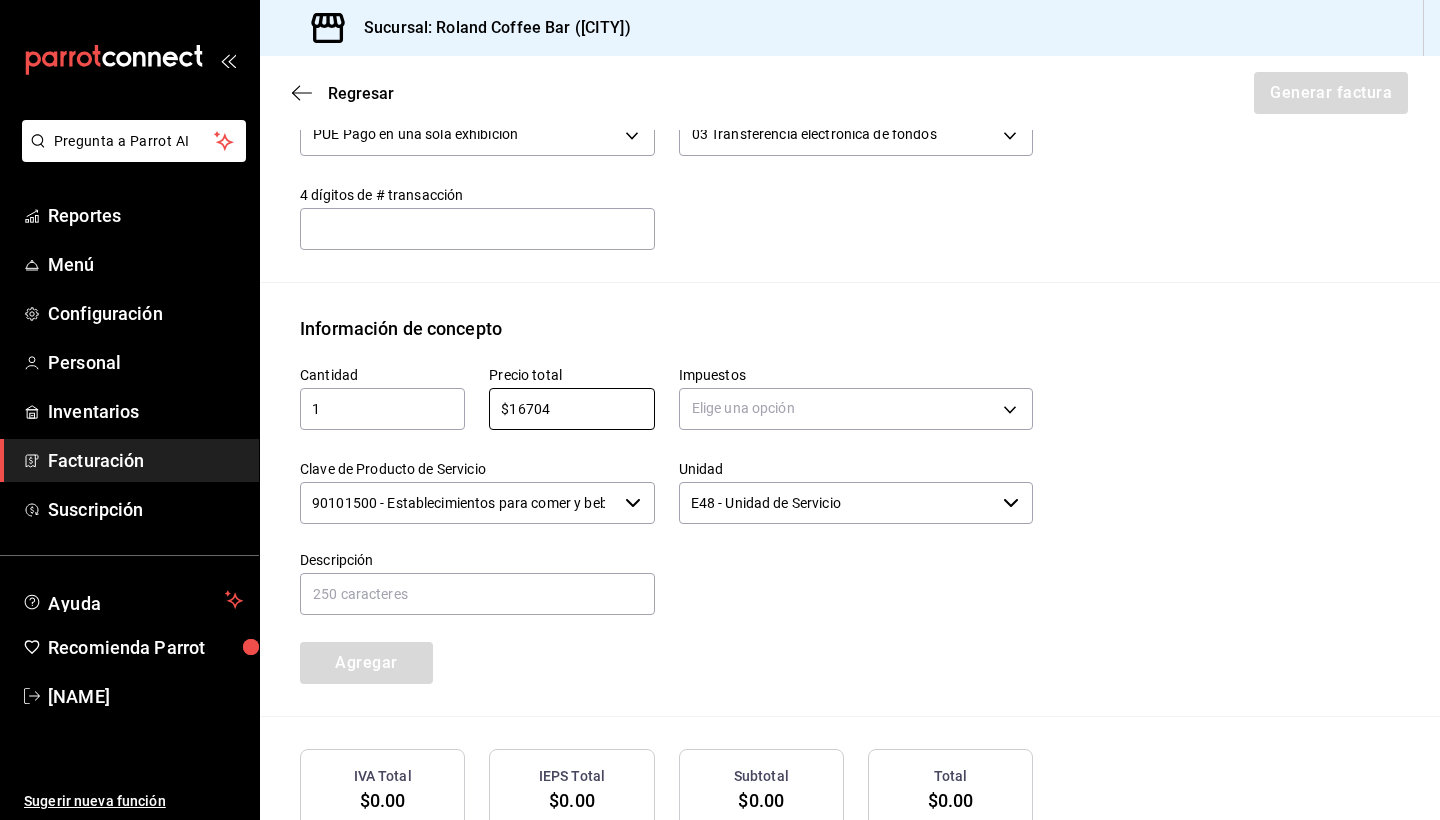 type on "$16704" 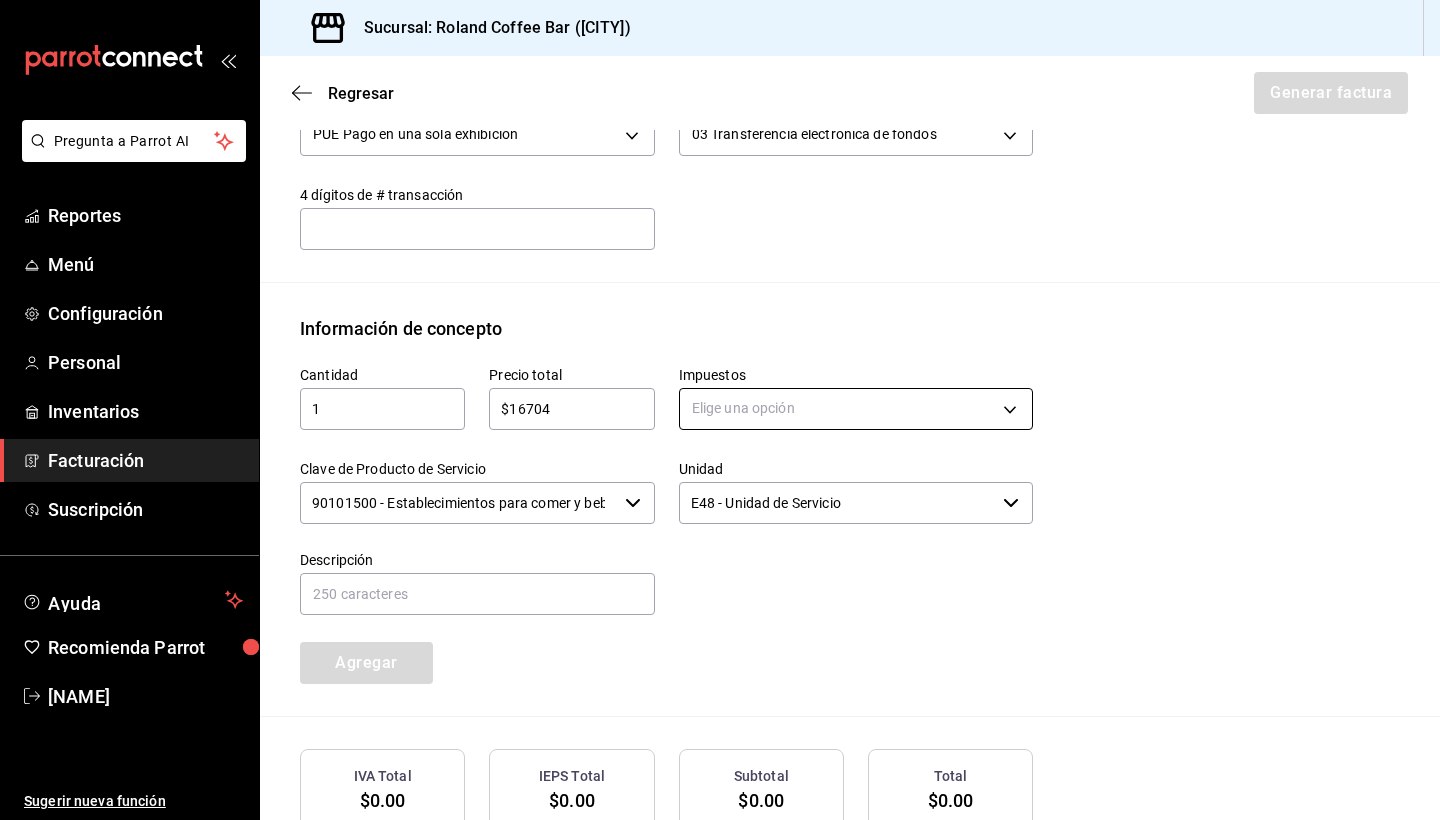 click on "Recomienda Parrot   [NAME]   Sugerir nueva función   Sucursal: Roland Coffee Bar ([CITY]) Regresar Generar factura Emisor Perfil fiscal [NAME] Tipo de comprobante Ingreso Receptor Nombre / Razón social BOUTIQUE MD RFC Receptor BMD1811283J6 Régimen fiscal General de Ley Personas Morales Uso de CFDI G03: Gastos en general Correo electrónico [EMAIL] Elige cómo quieres agregar los conceptos a tu factura Manualmente Asociar orden Pago Método de pago PUE   Pago en una sola exhibición PUE Forma de pago 03   Transferencia electrónica de fondos 03 4 dígitos de # transacción 4 dígitos de # transacción Información de concepto Cantidad 1 ​ Precio total $16704 ​ Impuestos Elige una opción Clave de Producto de Servicio 90101500 - Establecimientos para comer y beber ​ Unidad E48 - Unidad de Servicio ​ Descripción Agregar IVA Total $0.00 $0.00" at bounding box center [720, 410] 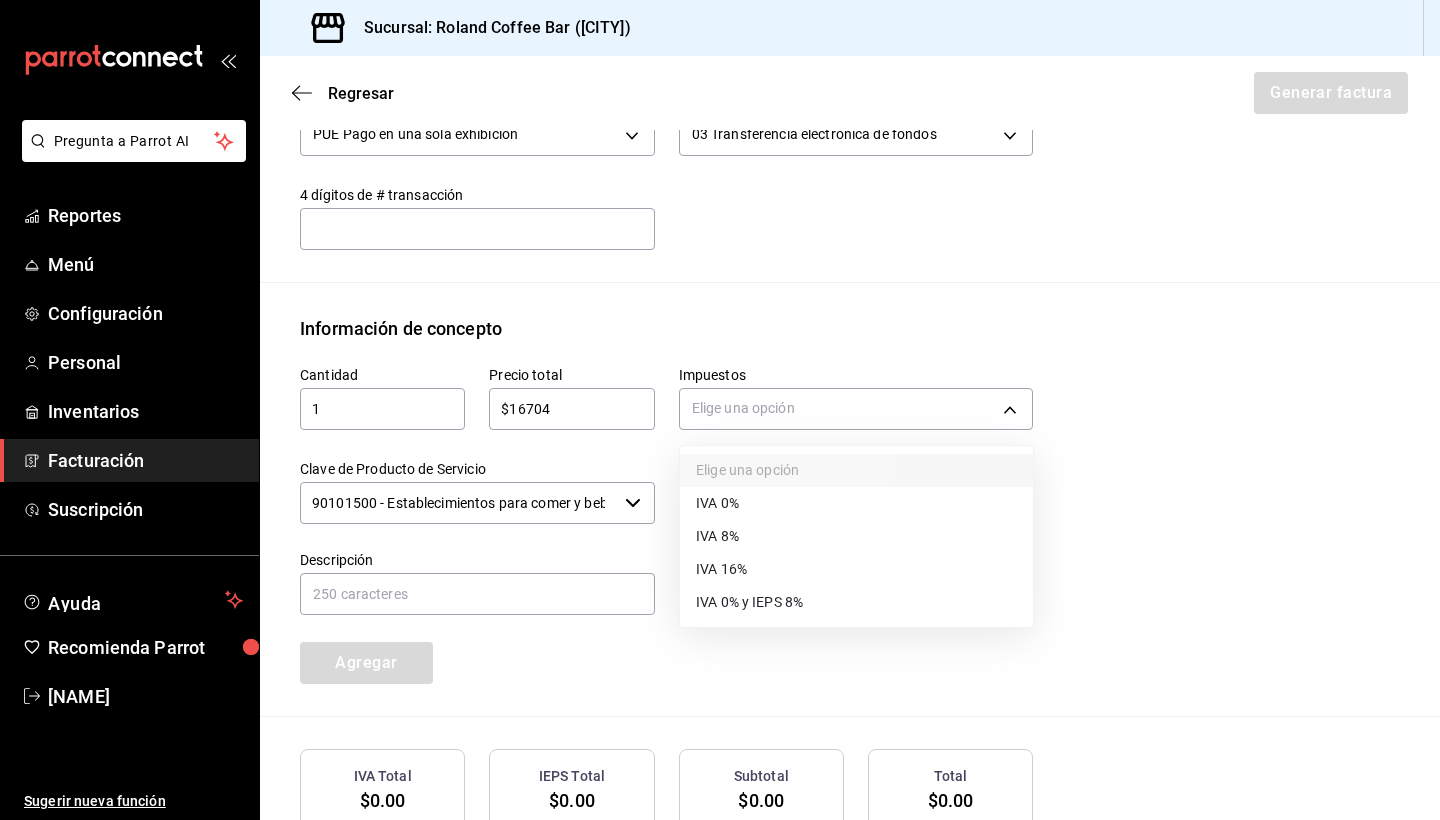click on "IVA 16%" at bounding box center (856, 569) 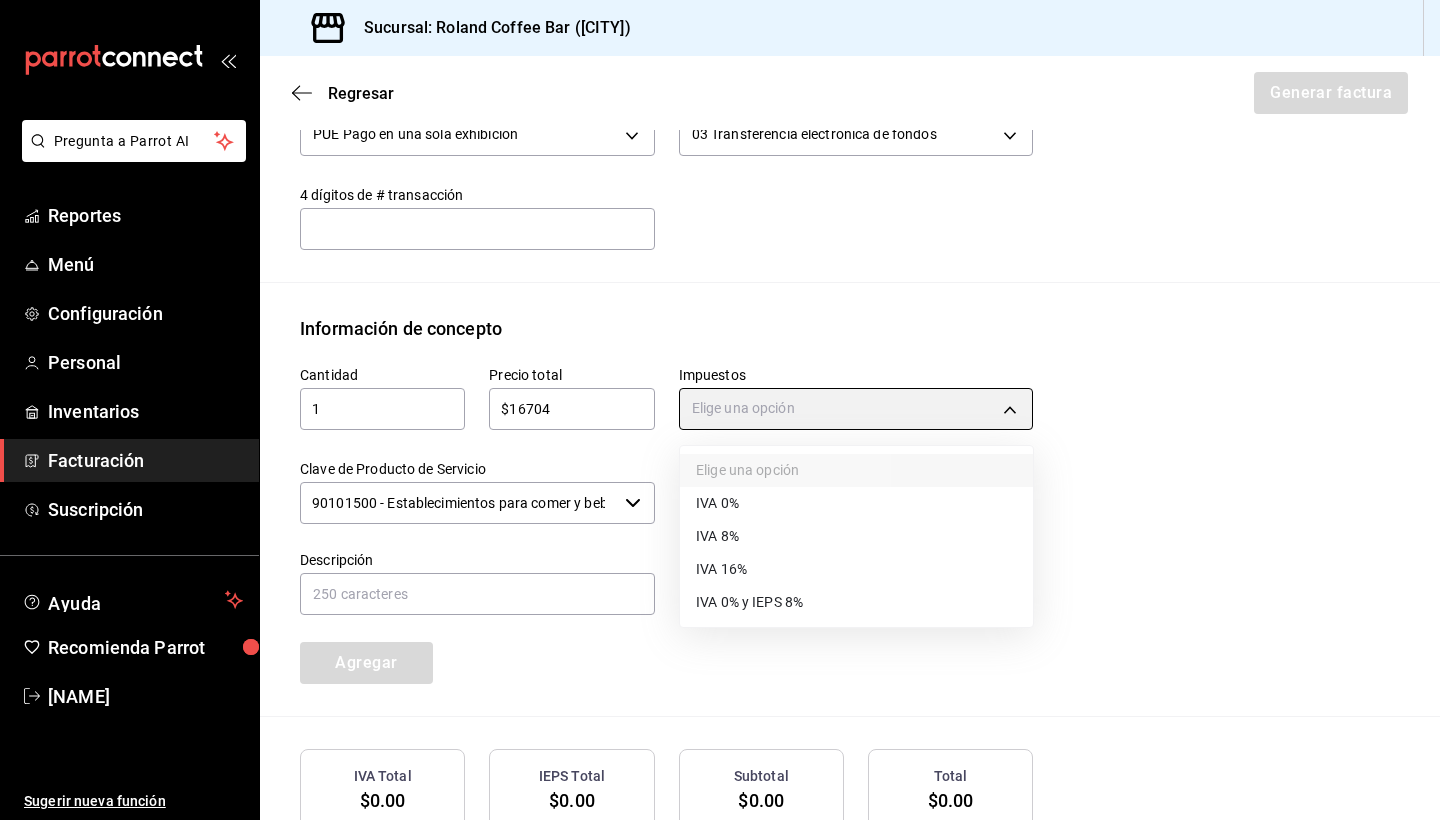 type on "IVA_16" 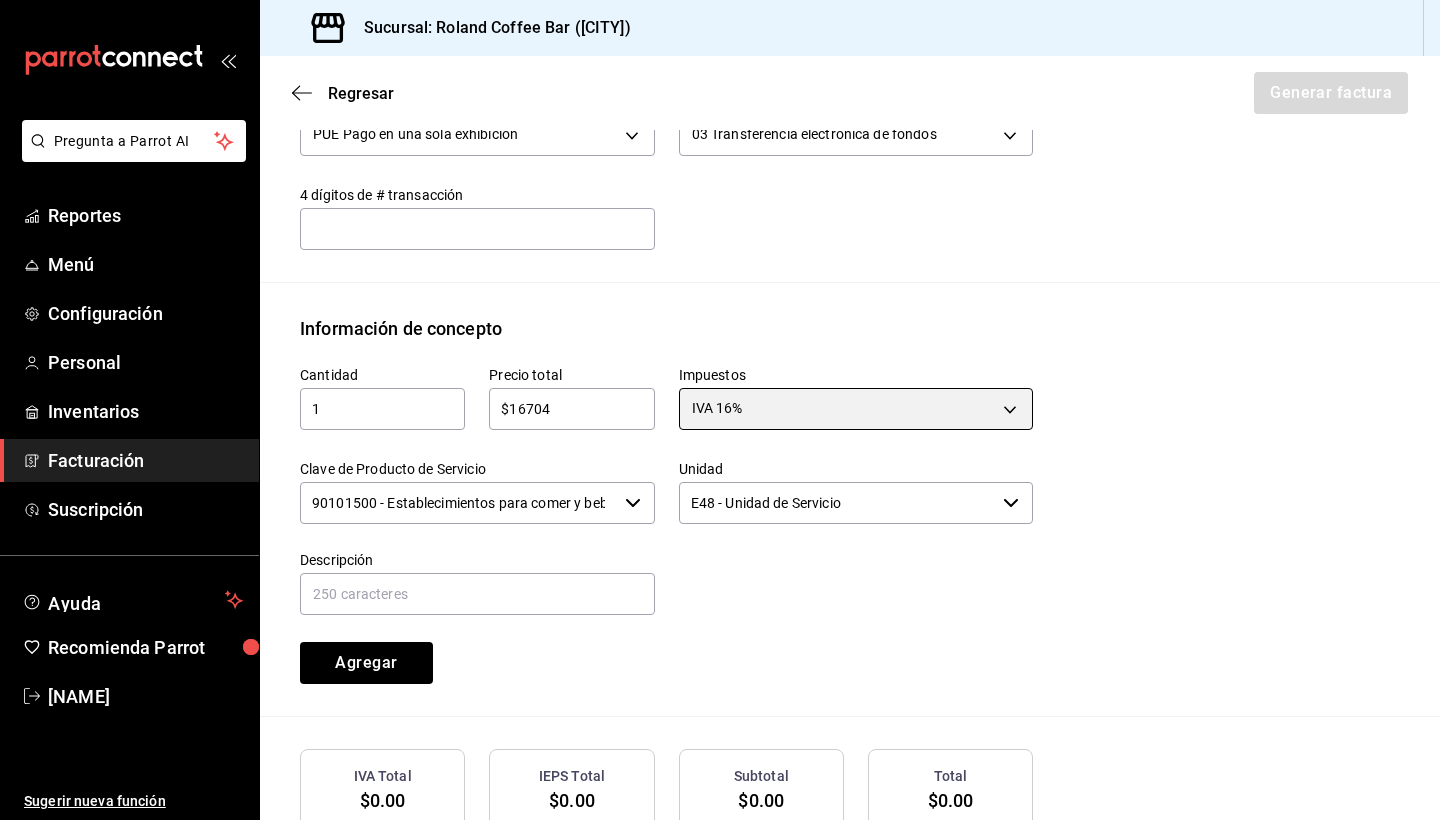 click on "90101500 - Establecimientos para comer y beber ​" at bounding box center [477, 503] 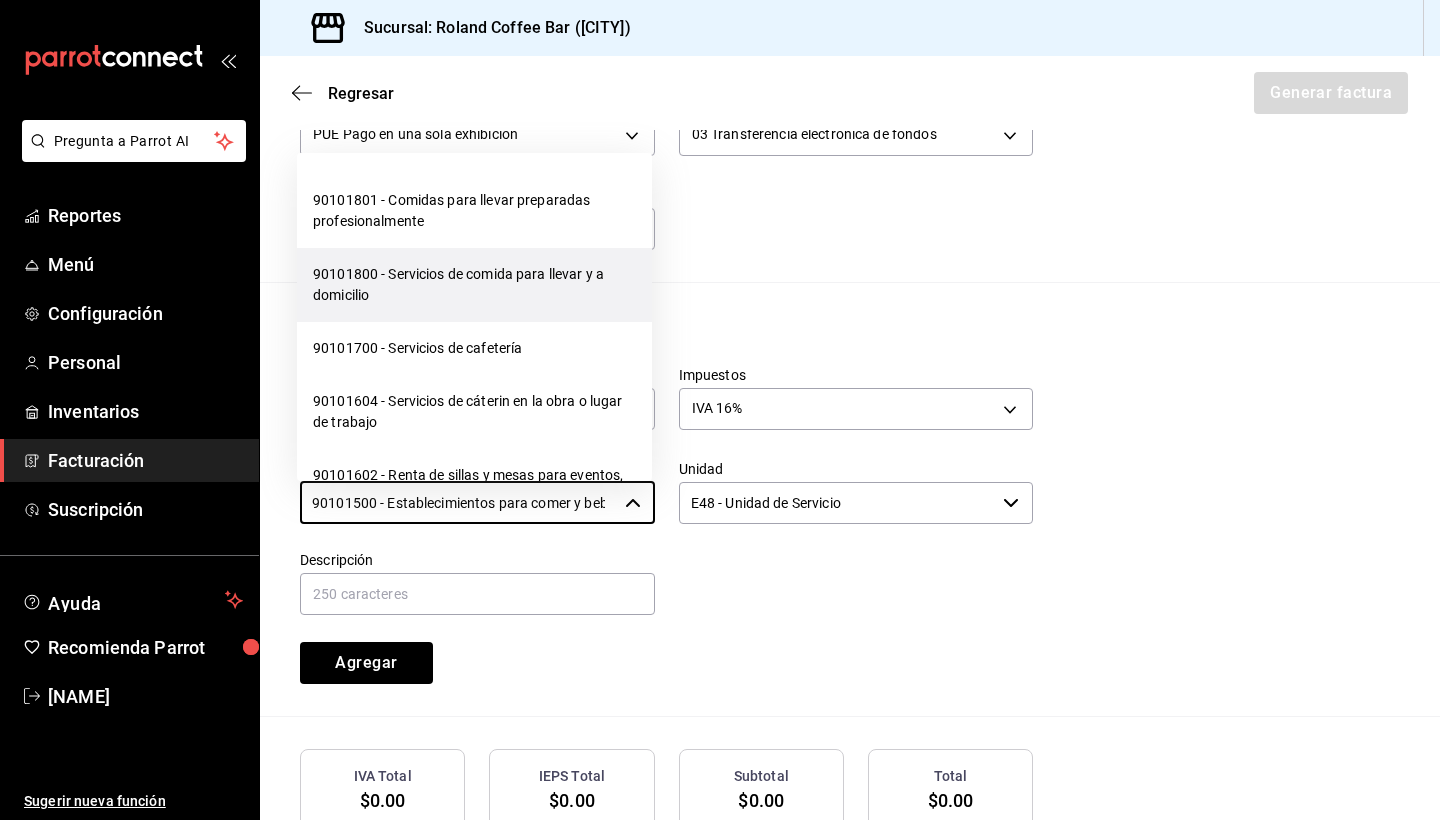 scroll, scrollTop: 285, scrollLeft: 0, axis: vertical 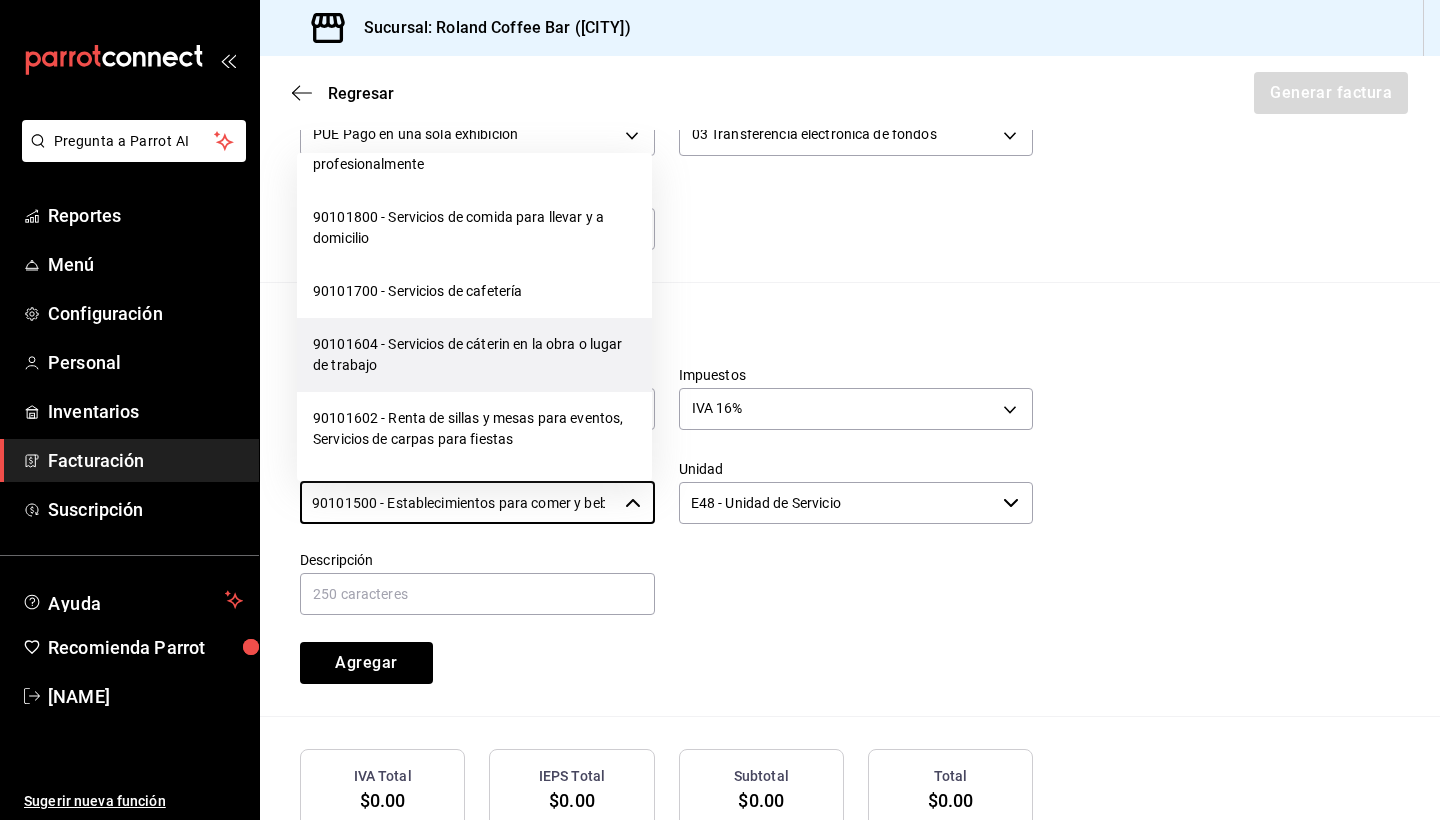 click on "90101604 - Servicios de cáterin en la obra o lugar de trabajo" at bounding box center (474, 355) 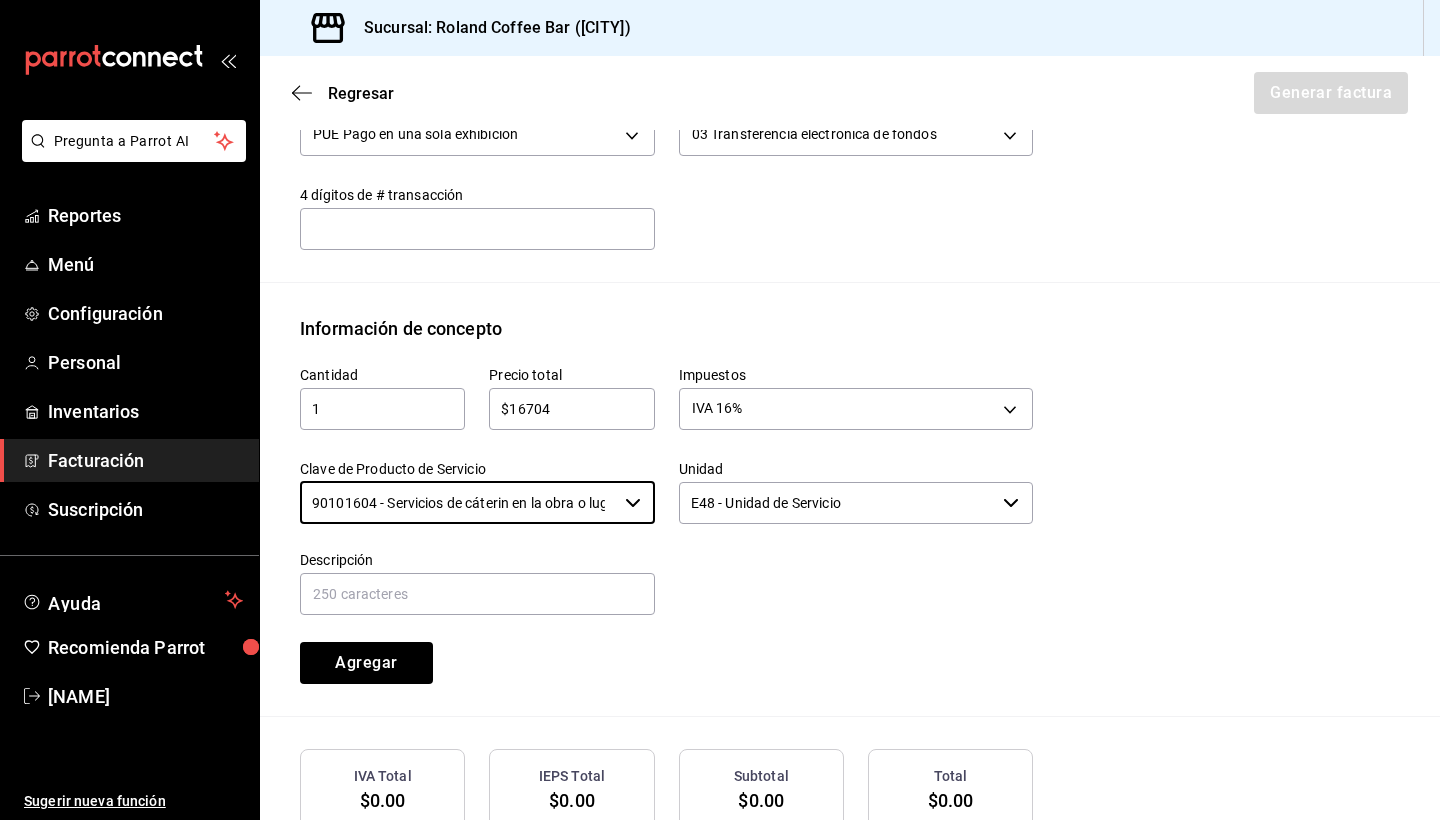click on "E48 - Unidad de Servicio" at bounding box center (837, 503) 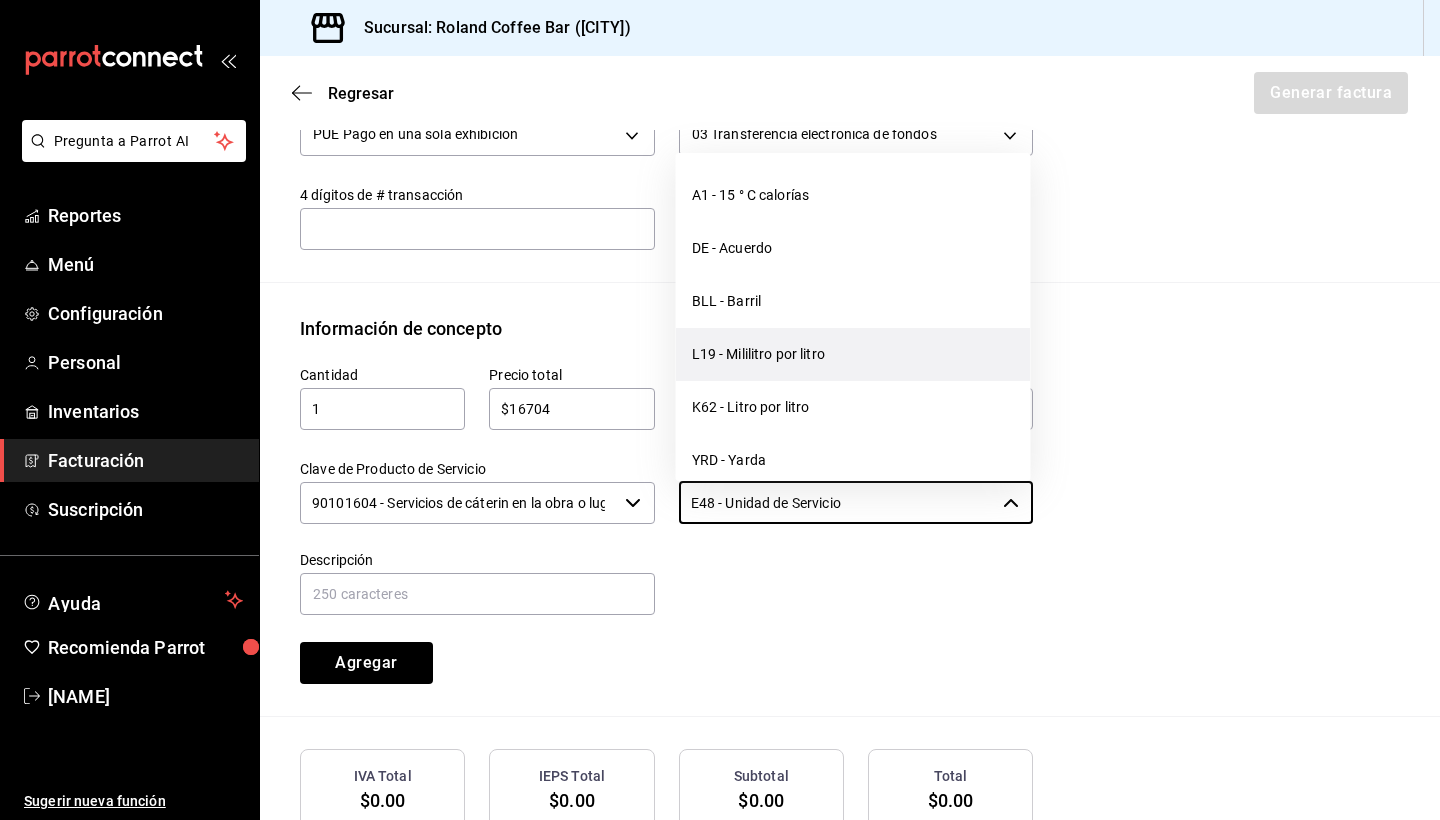 scroll, scrollTop: 0, scrollLeft: 0, axis: both 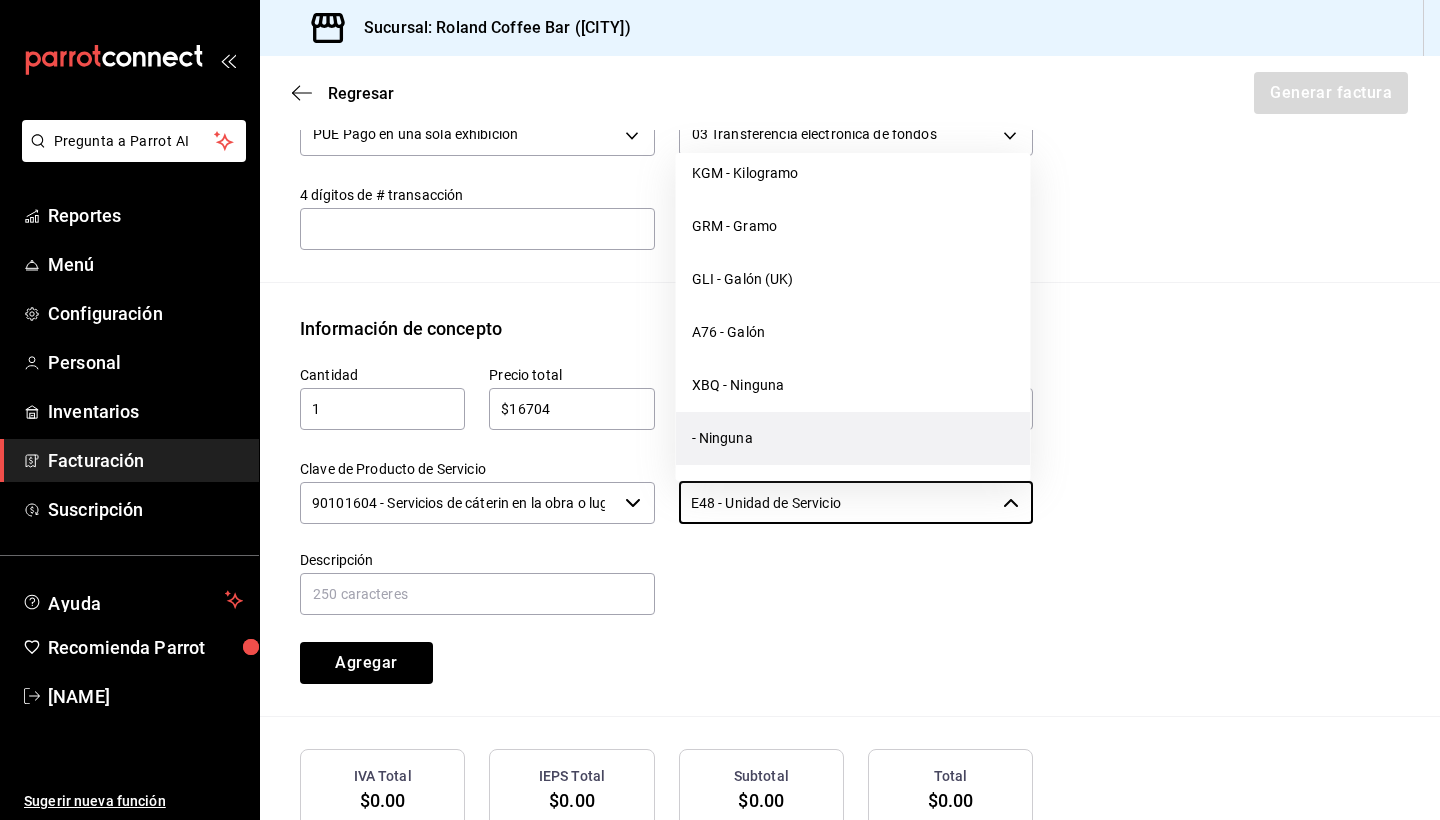 click on "- Ninguna" at bounding box center [853, 438] 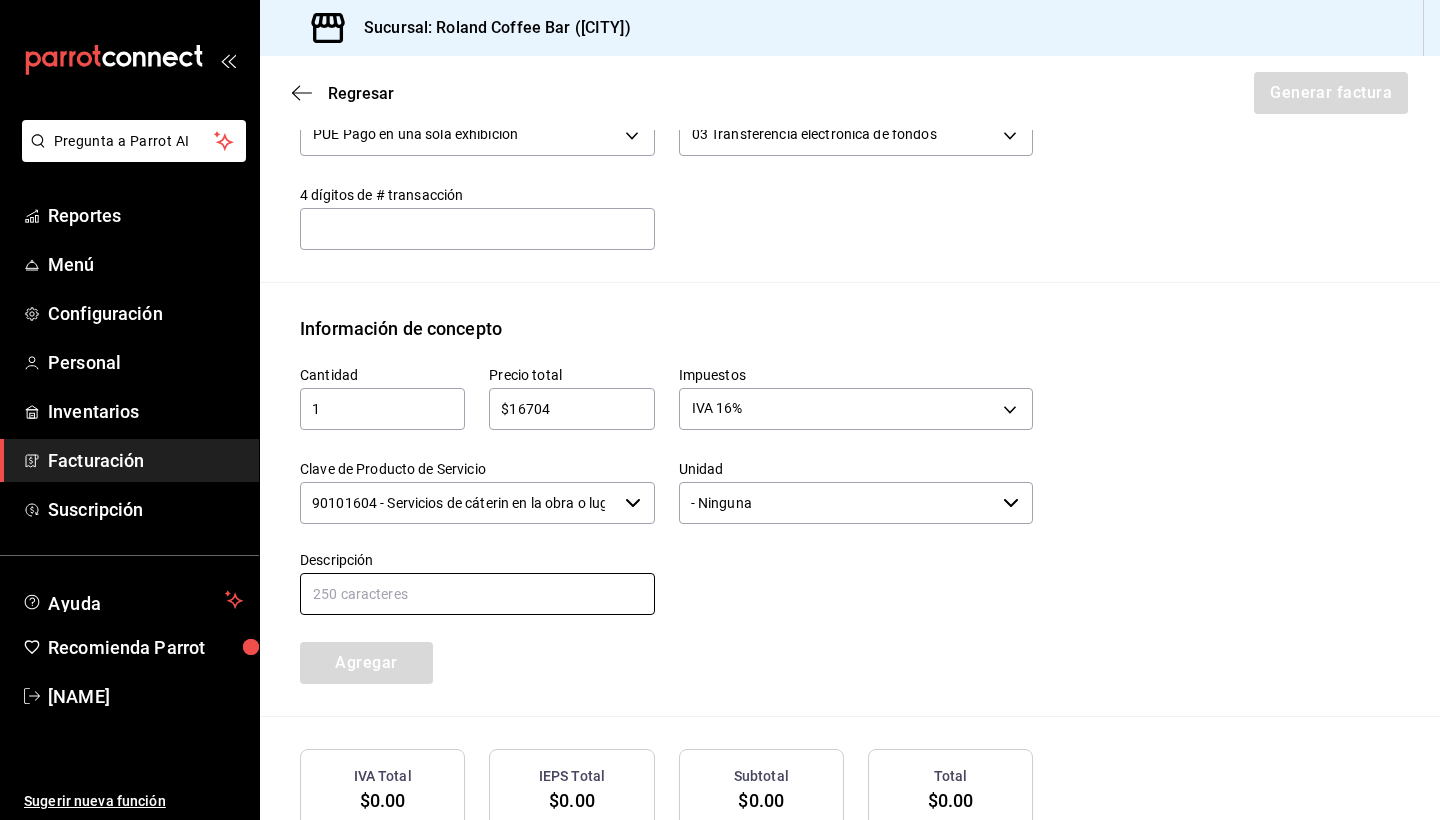 click at bounding box center [477, 594] 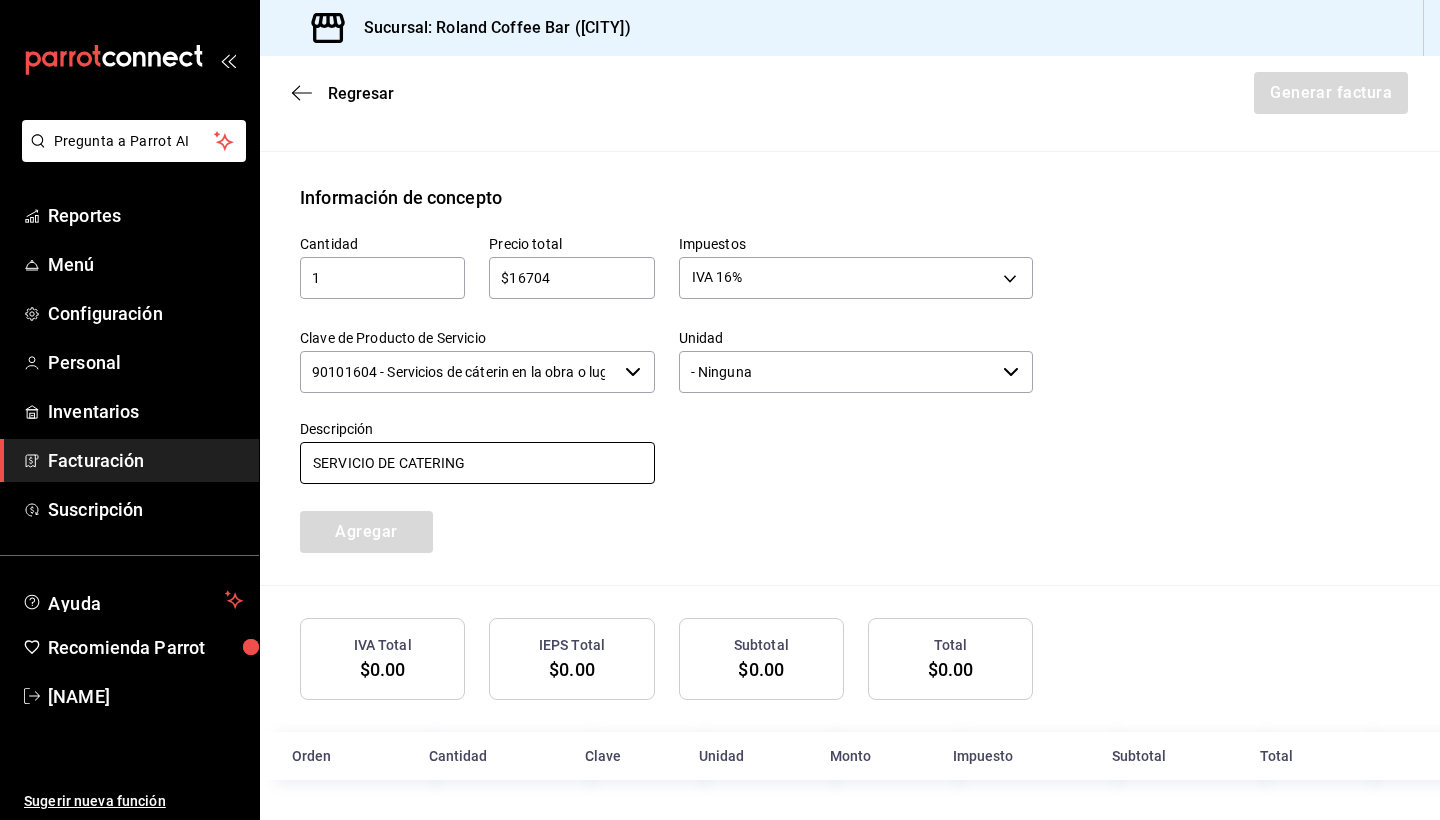 scroll, scrollTop: 833, scrollLeft: 0, axis: vertical 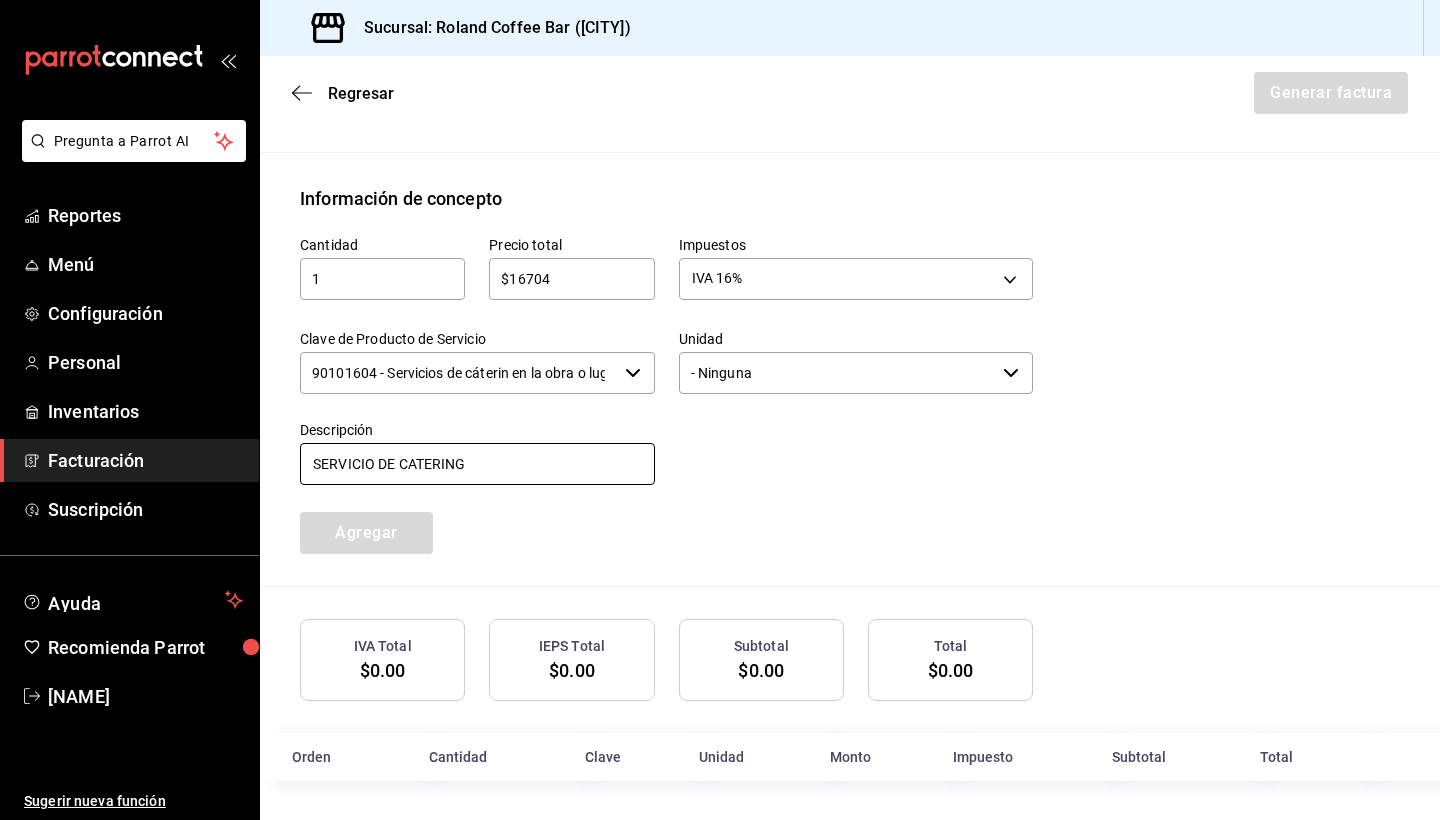 type on "SERVICIO DE CATERING" 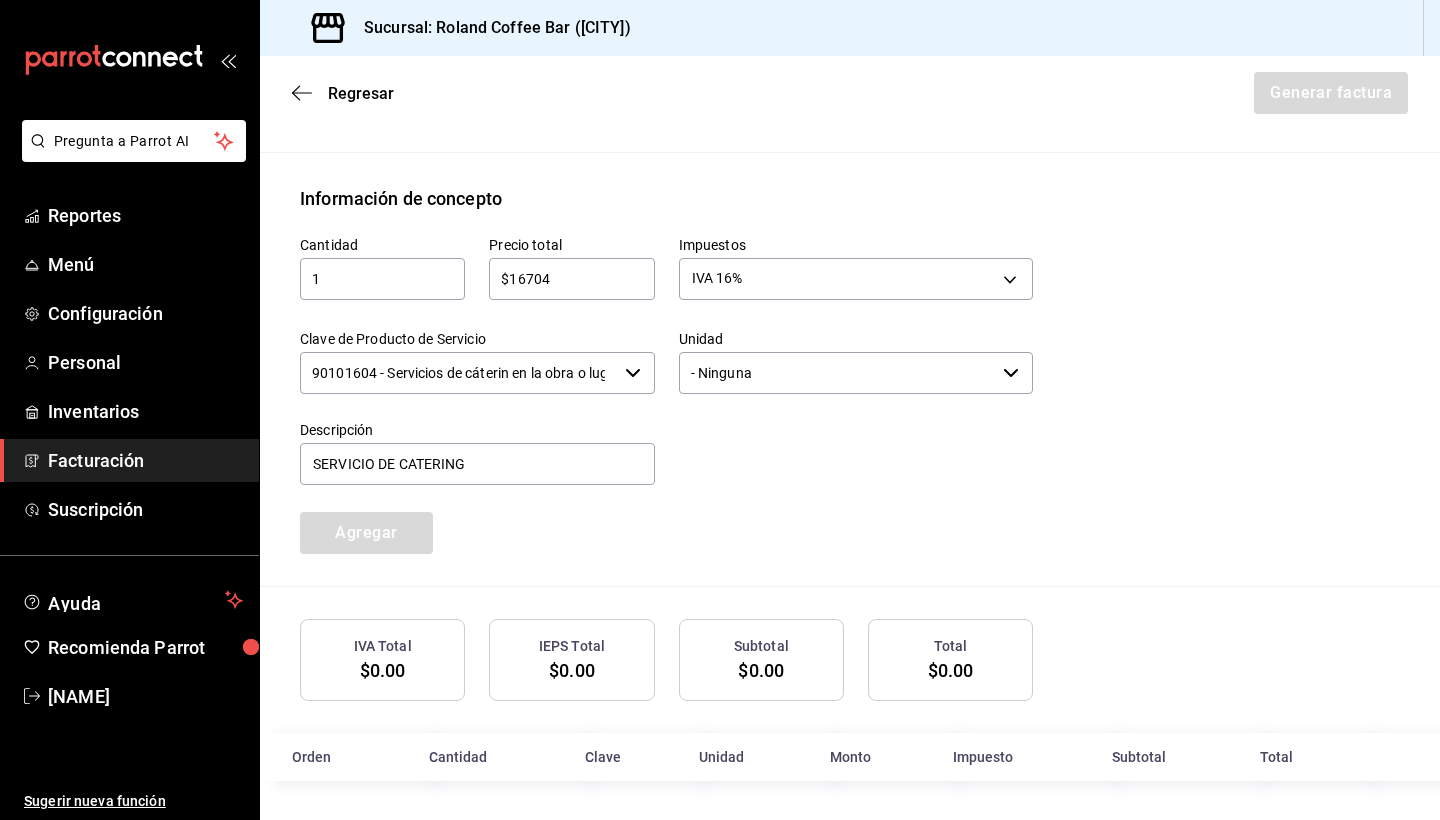 click on "Cantidad 1 ​ Precio total $16704 ​ Impuestos IVA 16% IVA_16 Clave de Producto de Servicio 90101604 - Servicios de cáterin en la obra o lugar de trabajo ​ Unidad - Ninguna ​ Descripción SERVICIO DE CATERING Agregar" at bounding box center [850, 399] 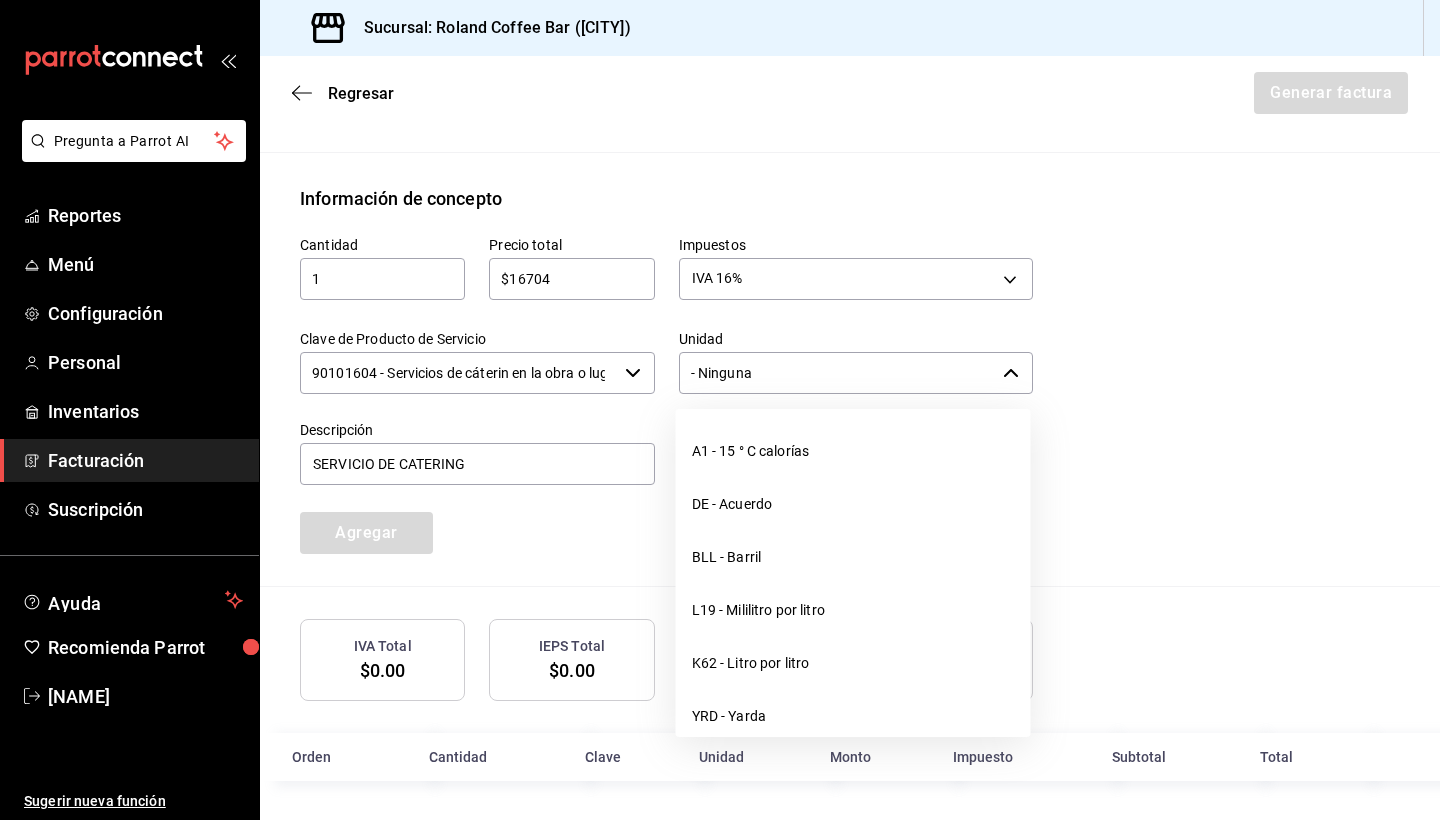 click on "- Ninguna" at bounding box center [837, 373] 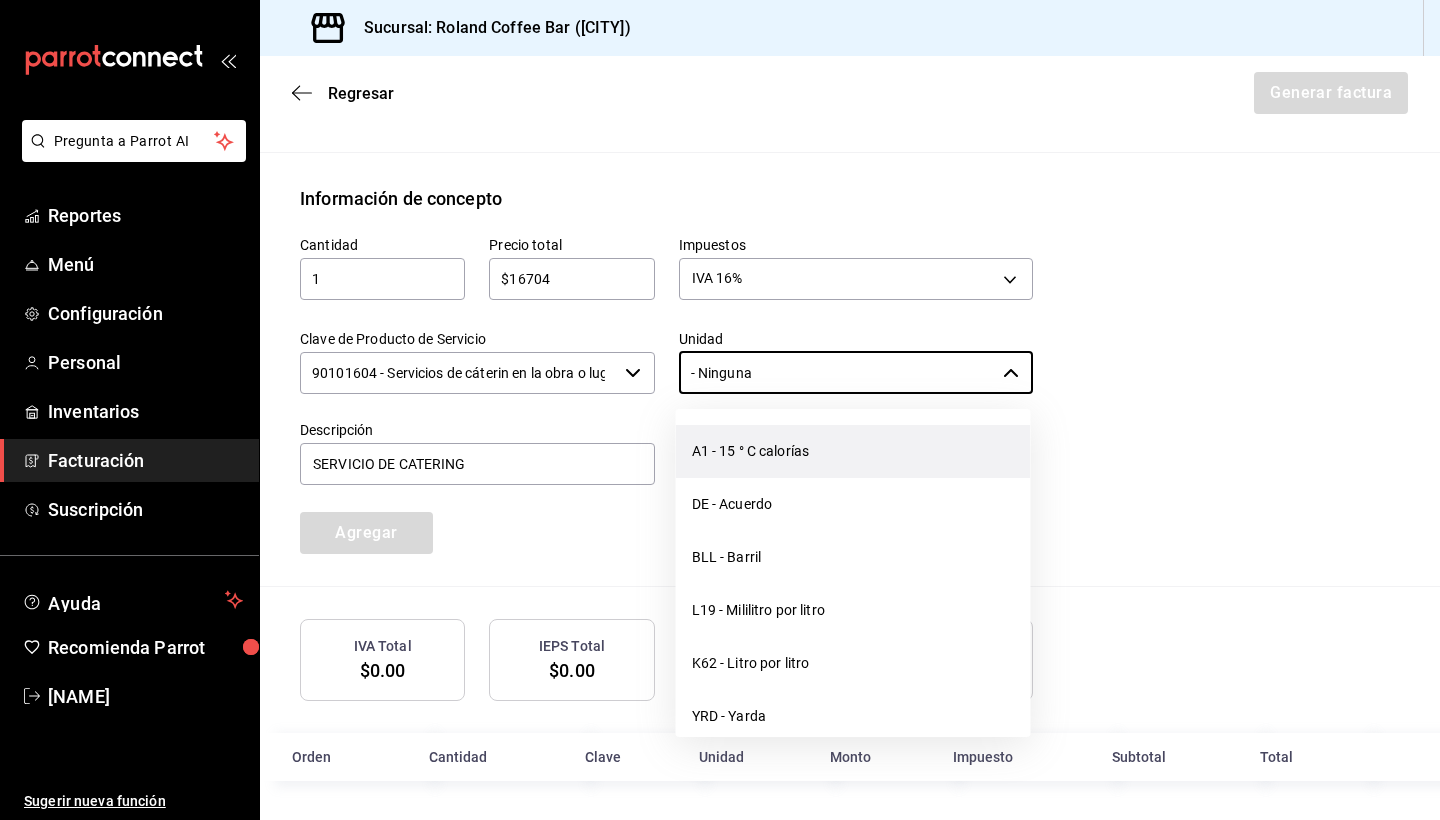 scroll, scrollTop: 0, scrollLeft: 0, axis: both 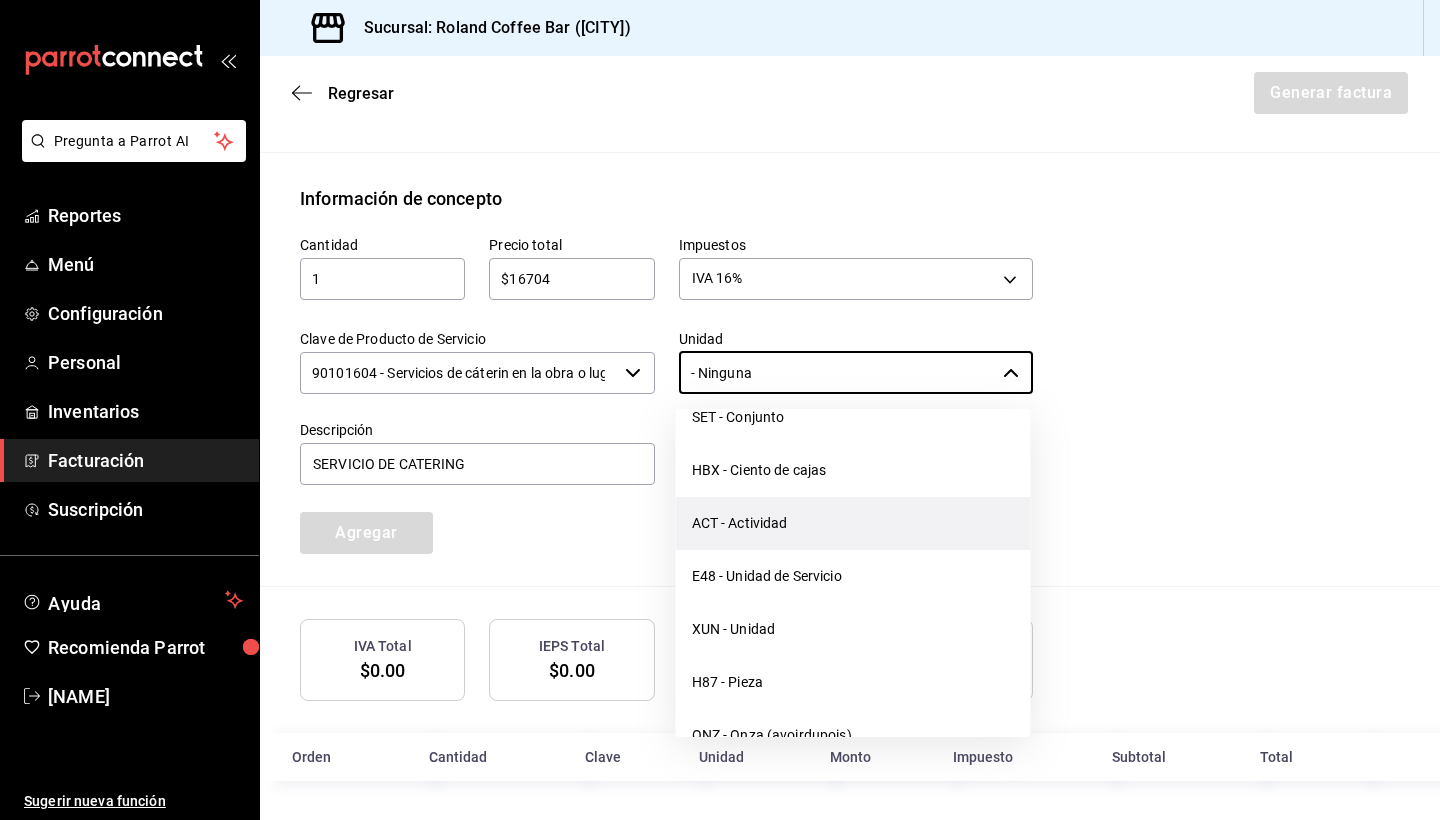 click on "ACT - Actividad" at bounding box center (853, 523) 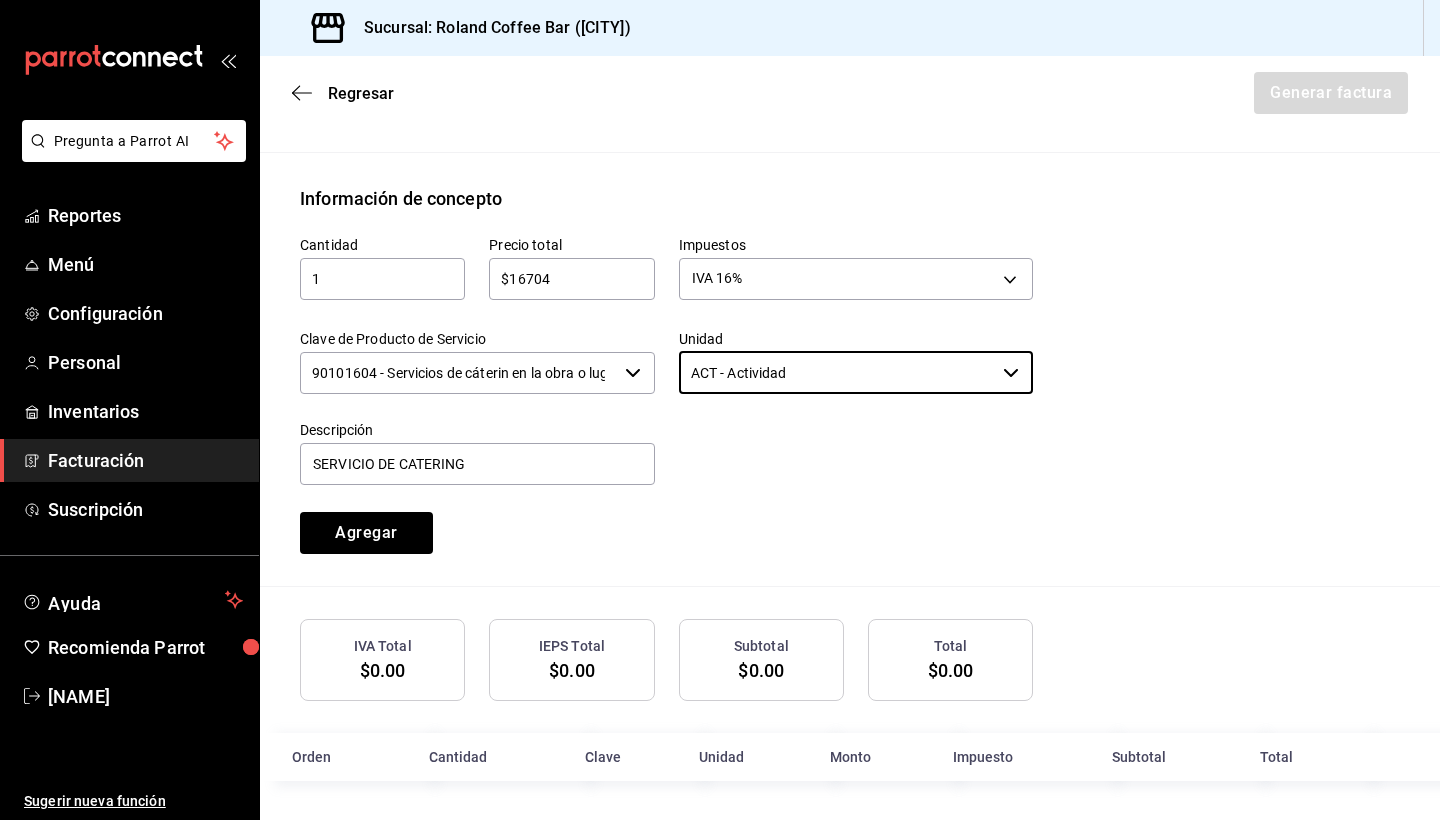 scroll, scrollTop: 0, scrollLeft: 0, axis: both 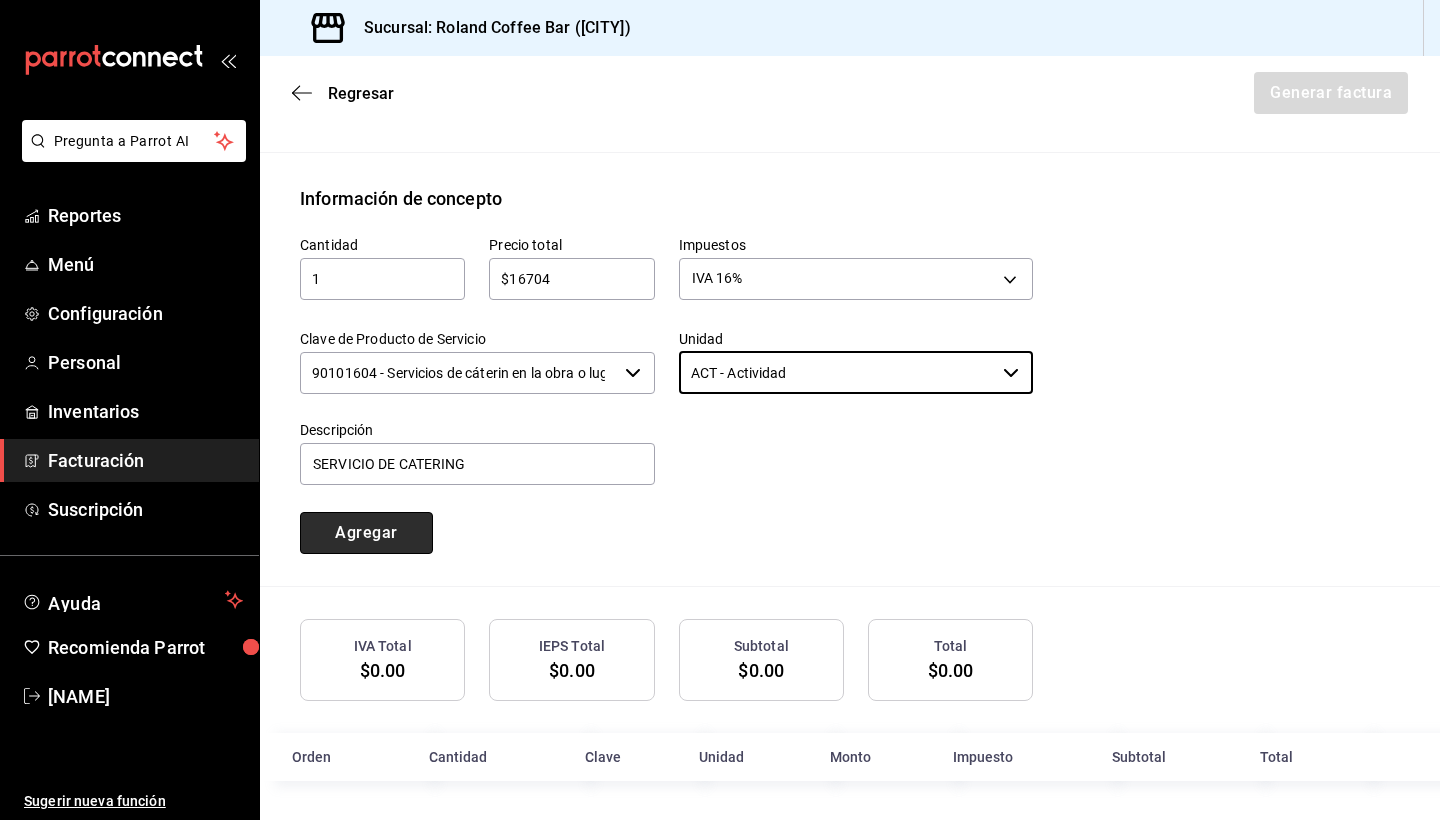 click on "Agregar" at bounding box center (366, 533) 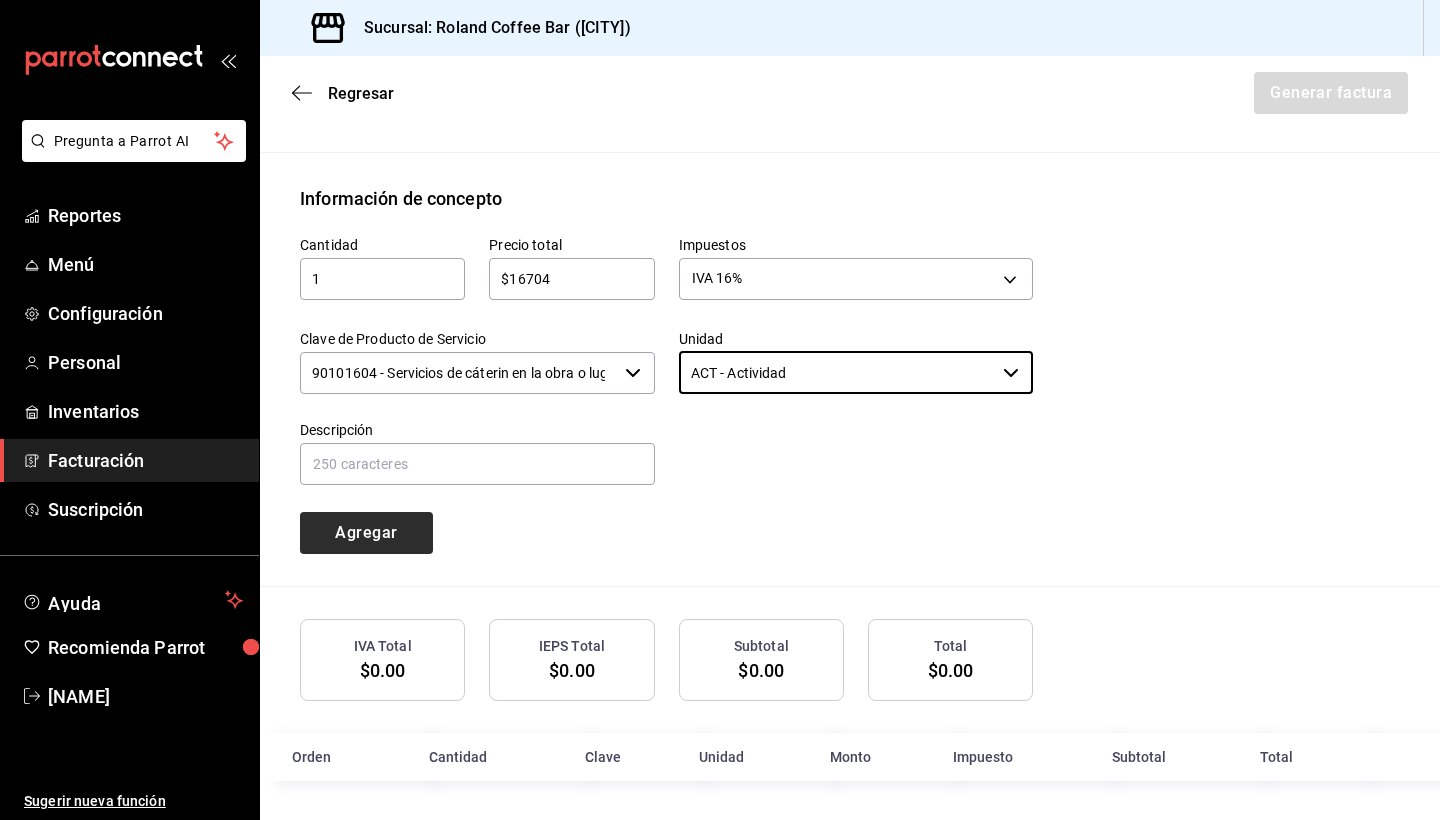 type 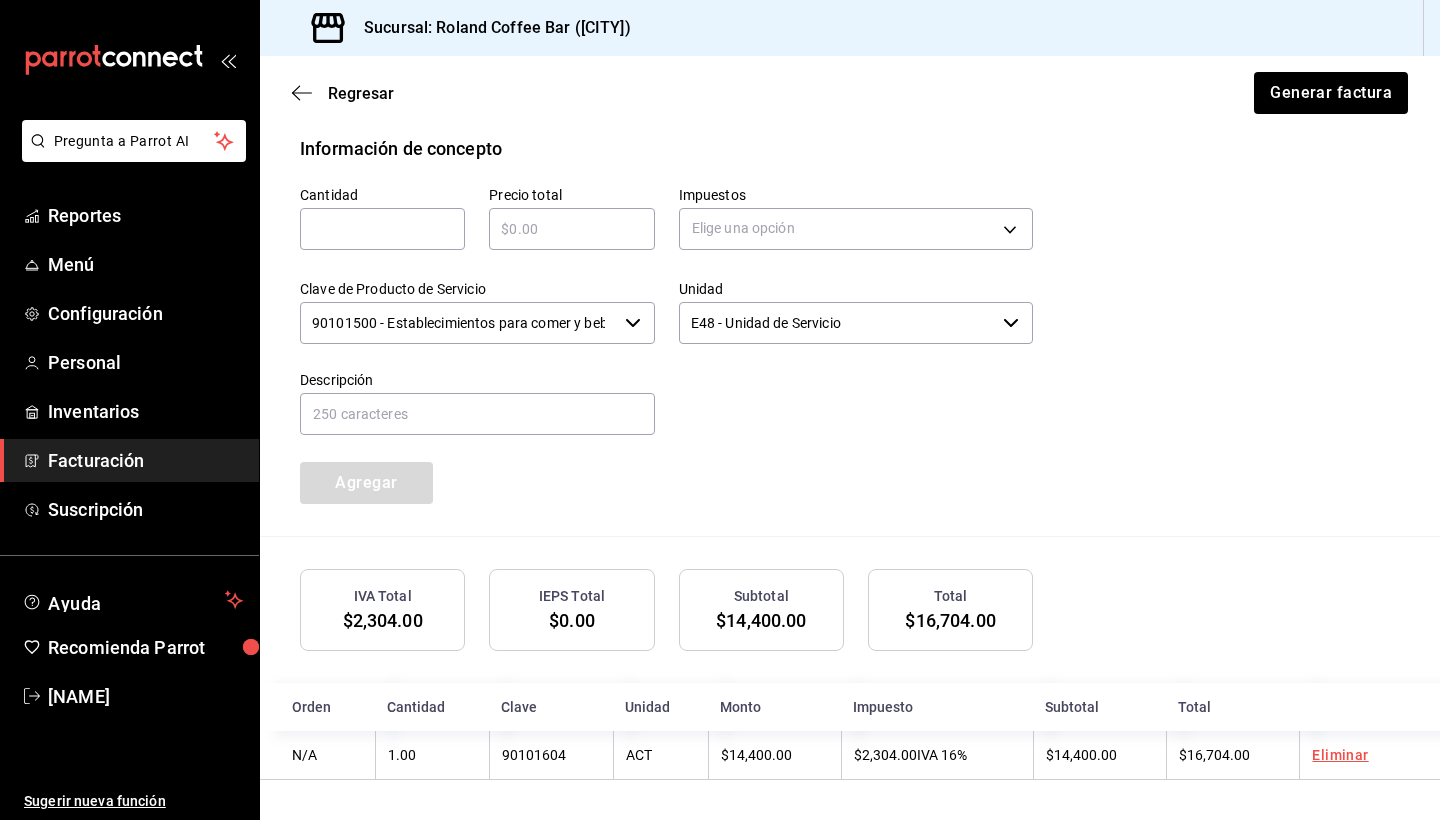 scroll, scrollTop: 882, scrollLeft: 0, axis: vertical 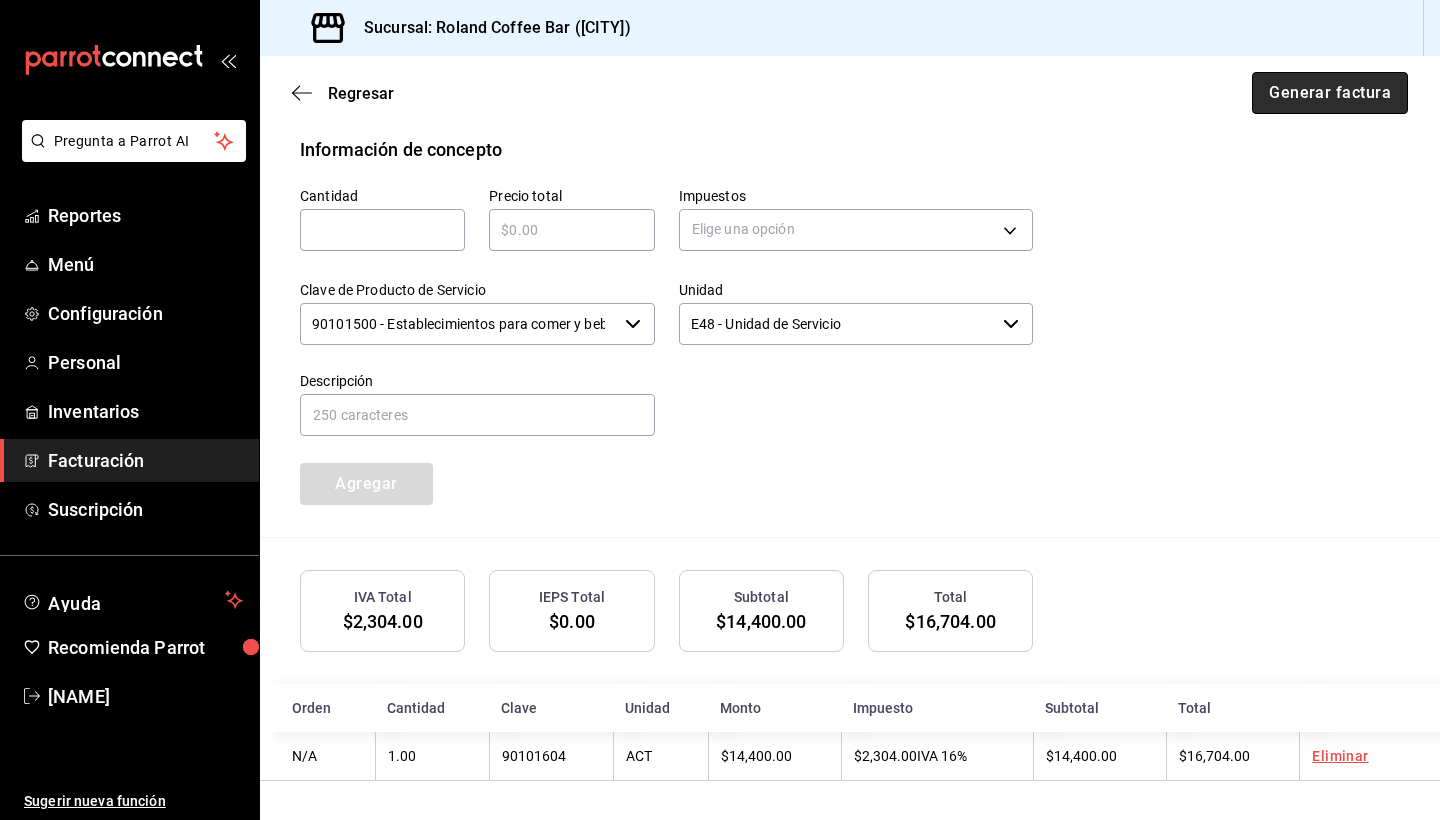 click on "Generar factura" at bounding box center [1330, 93] 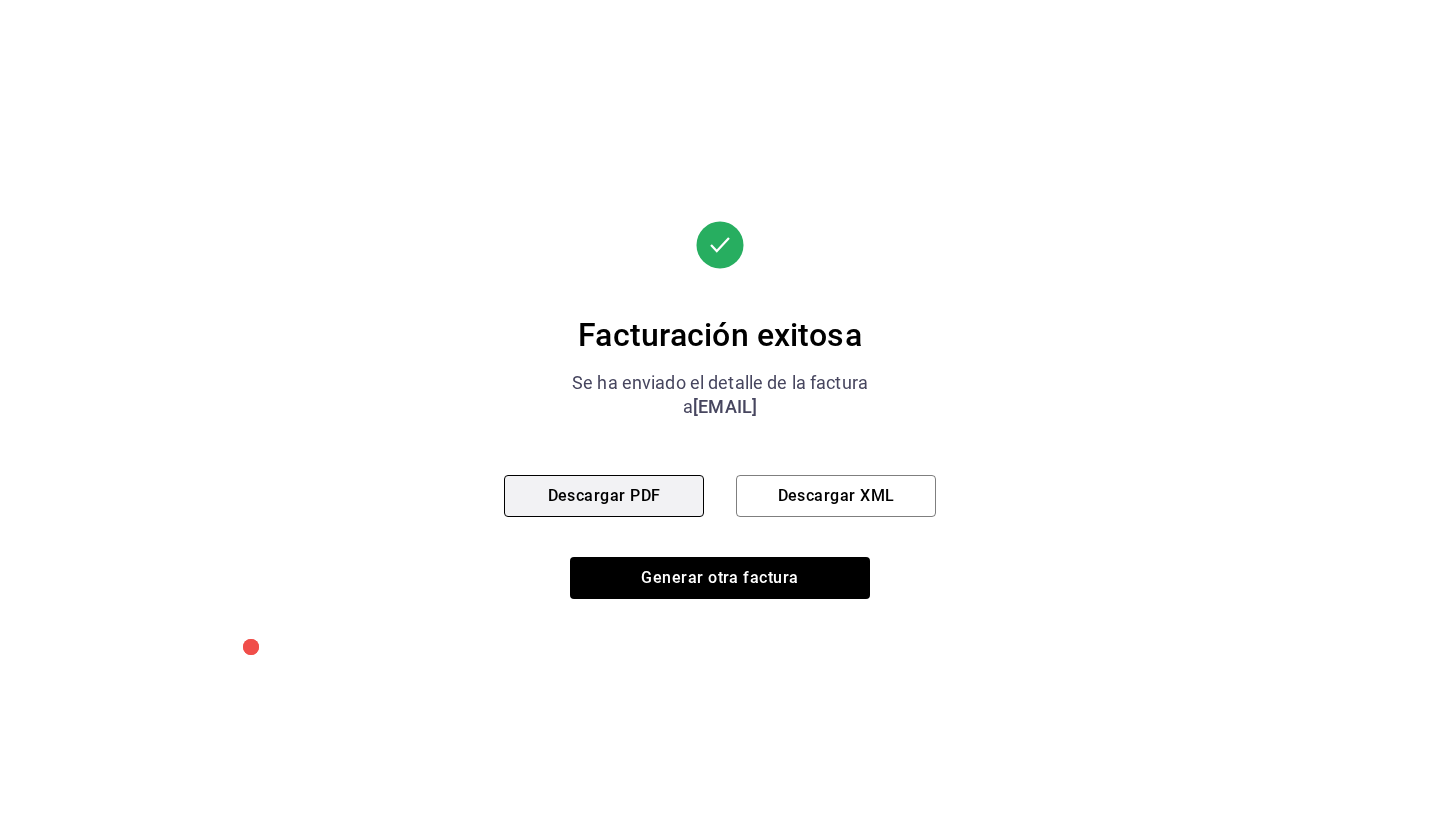 click on "Descargar PDF" at bounding box center (604, 496) 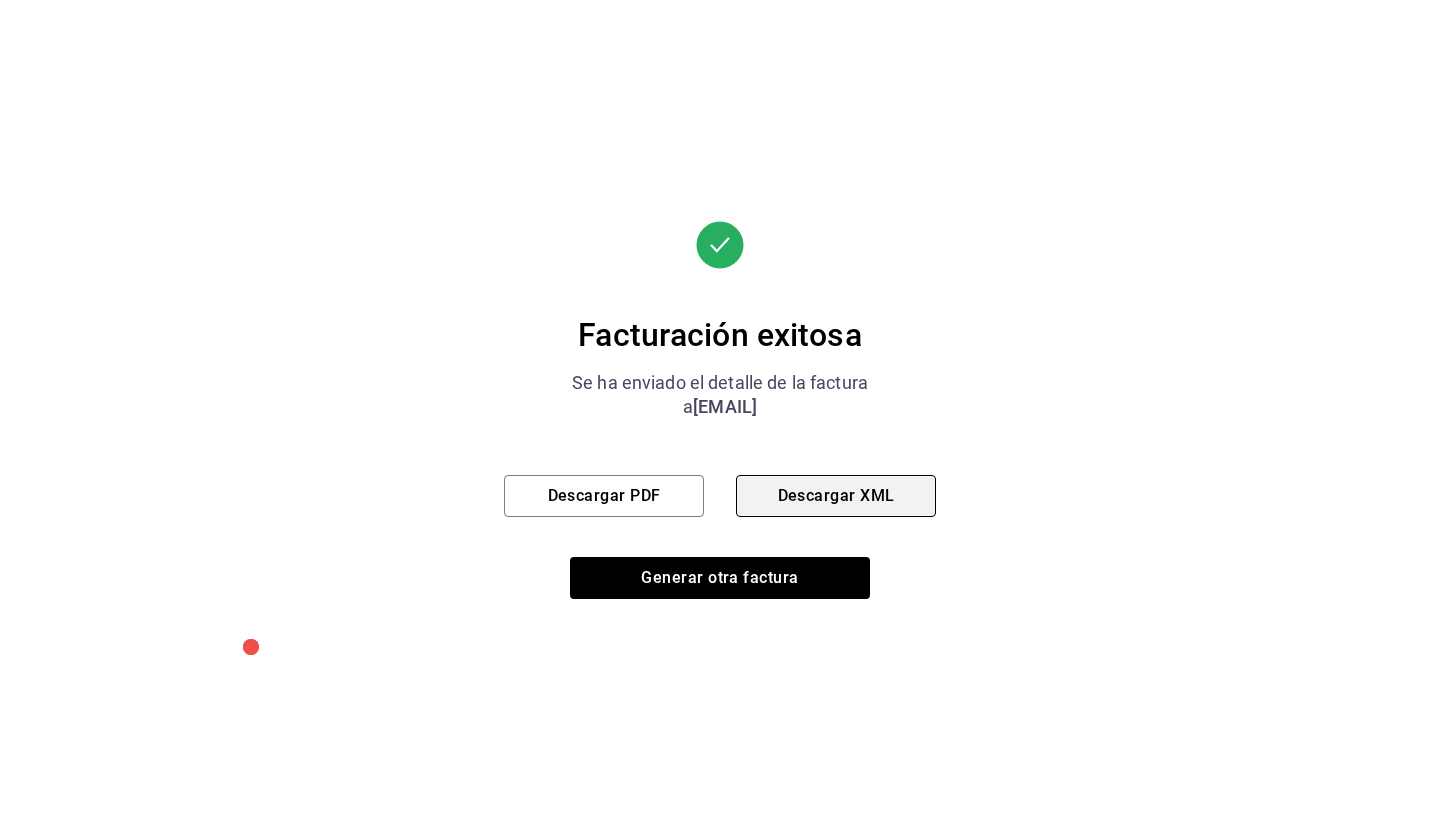 click on "Descargar XML" at bounding box center (836, 496) 